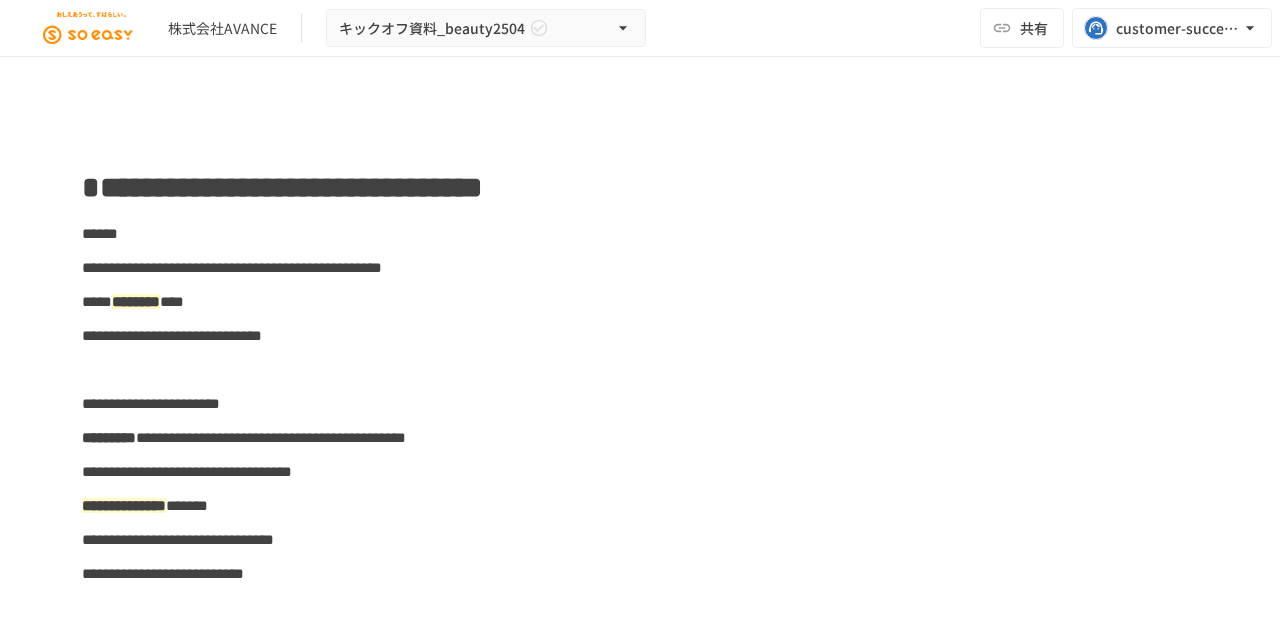 scroll, scrollTop: 0, scrollLeft: 0, axis: both 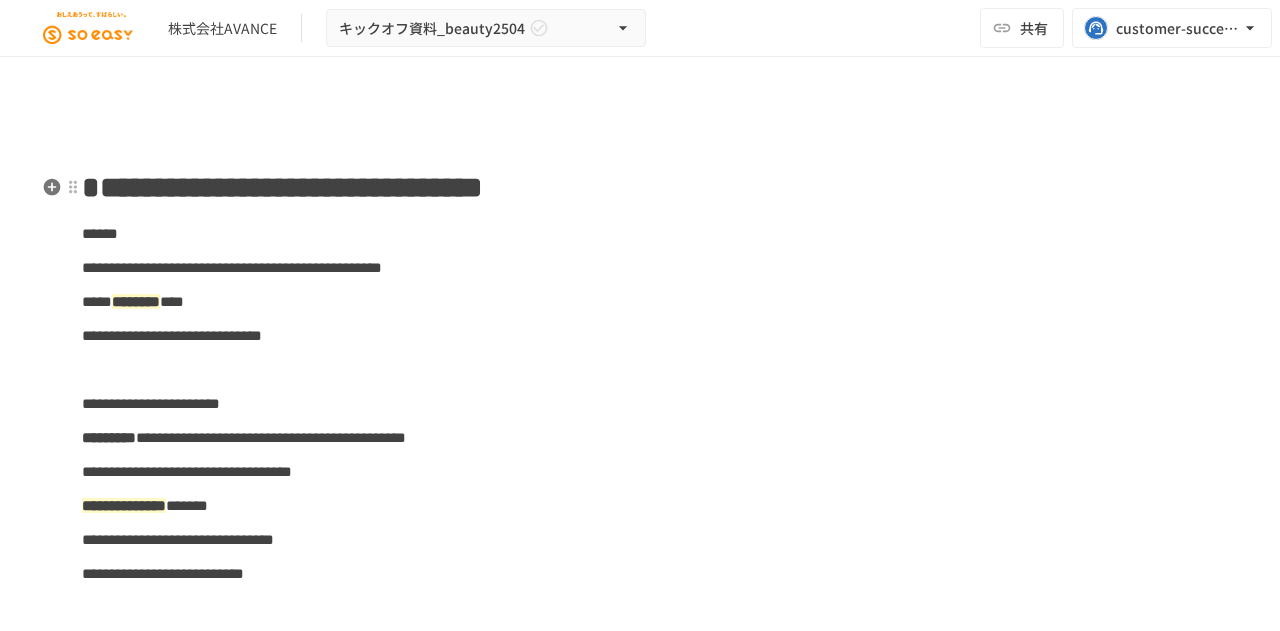 click on "**********" at bounding box center [282, 187] 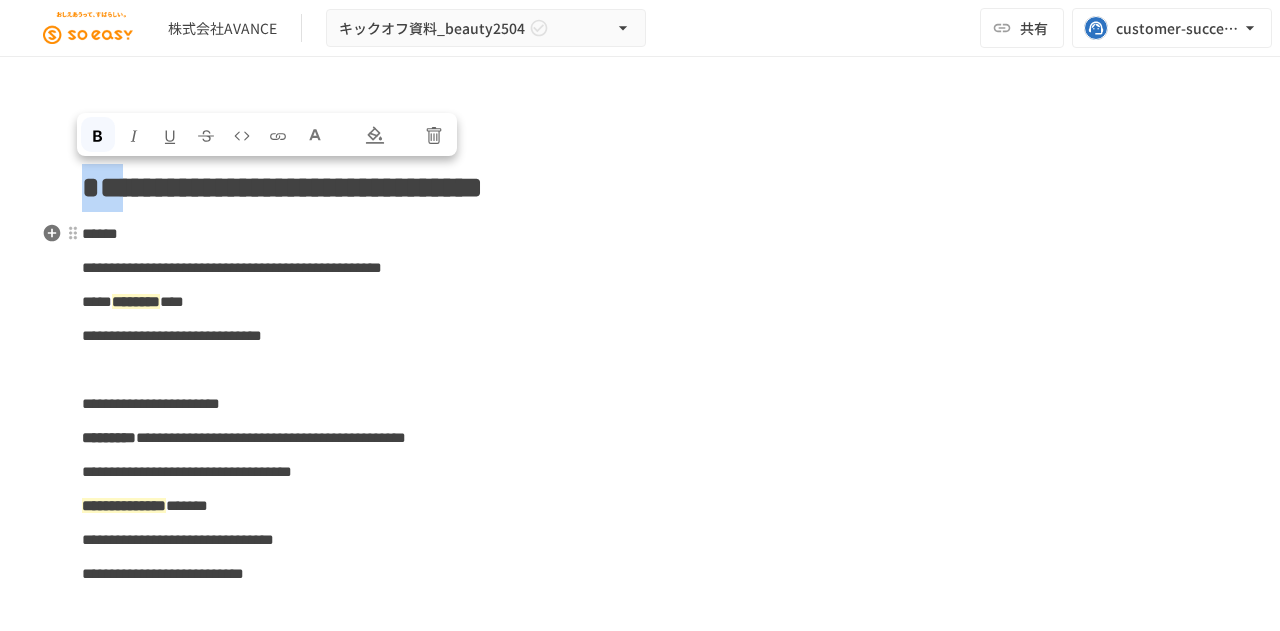 paste 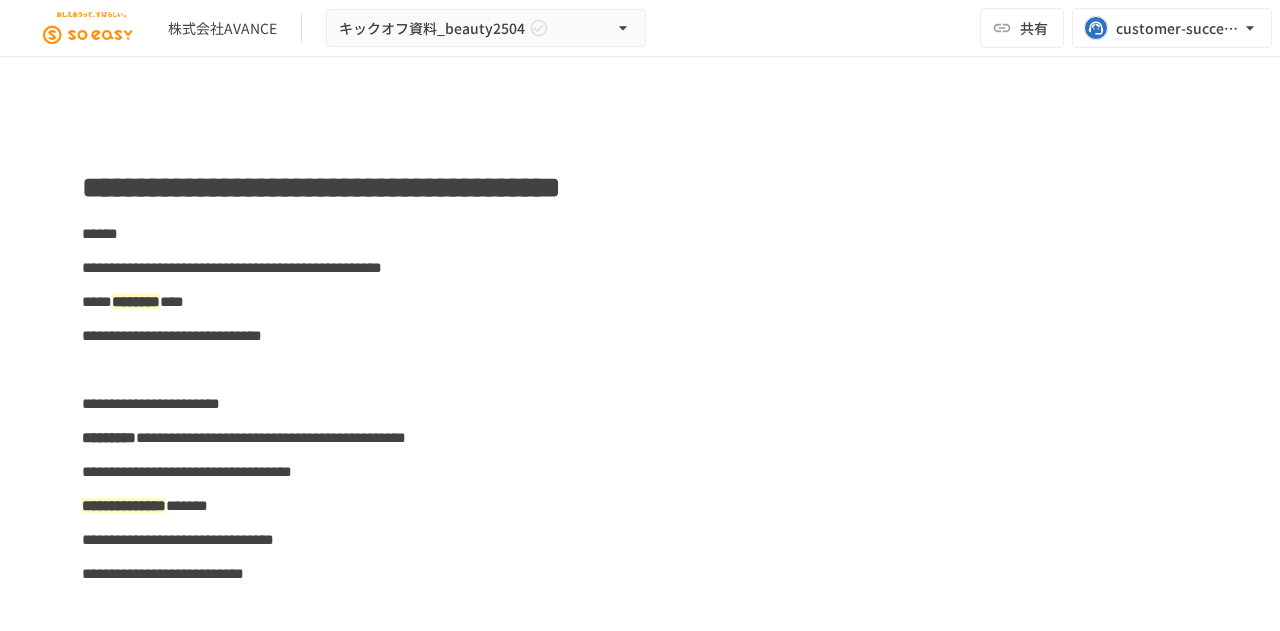 type 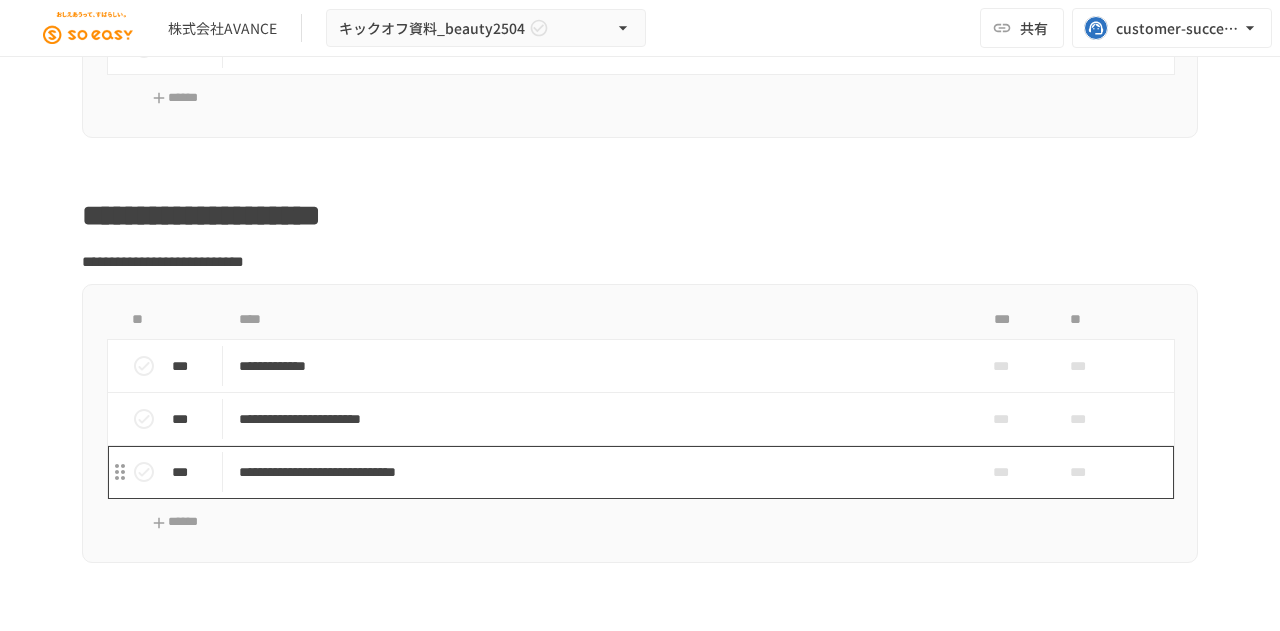scroll, scrollTop: 1800, scrollLeft: 0, axis: vertical 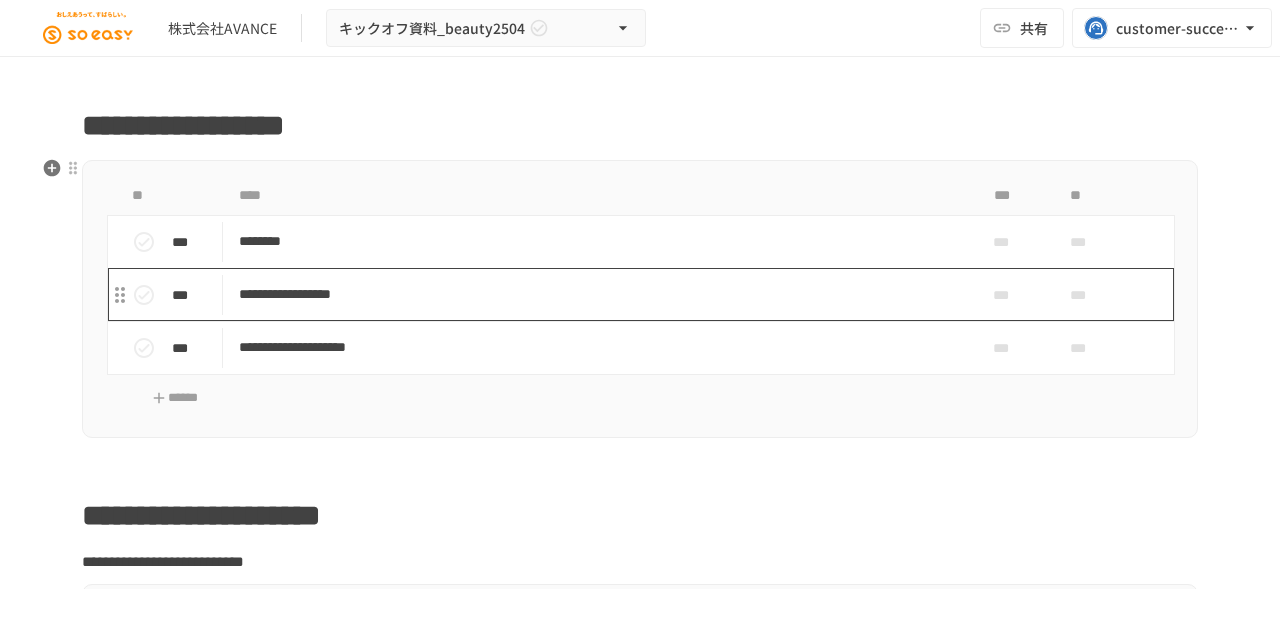 click on "**********" at bounding box center (598, 294) 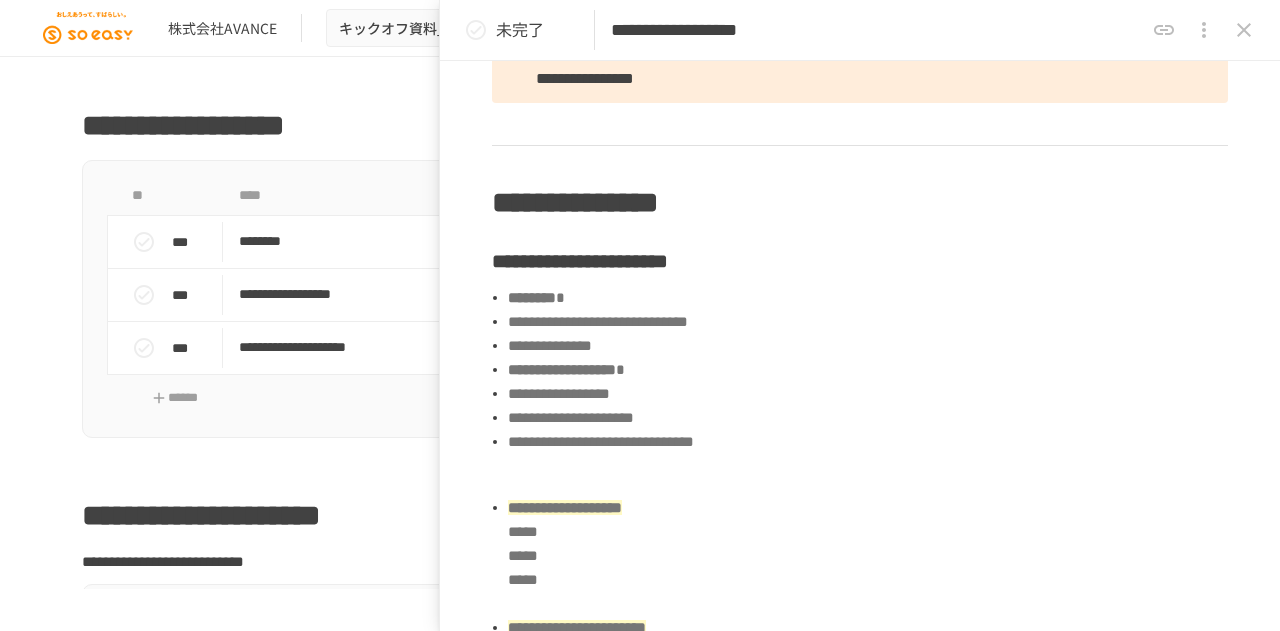 scroll, scrollTop: 700, scrollLeft: 0, axis: vertical 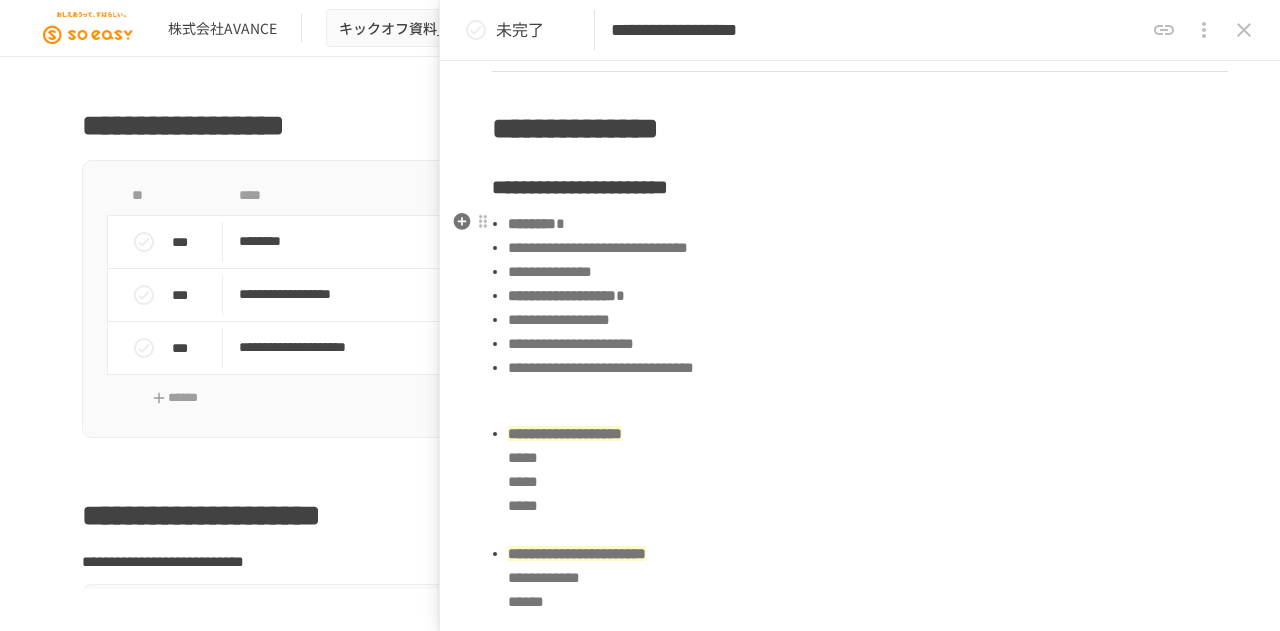 click on "[NAME] [NAME]" at bounding box center [868, 224] 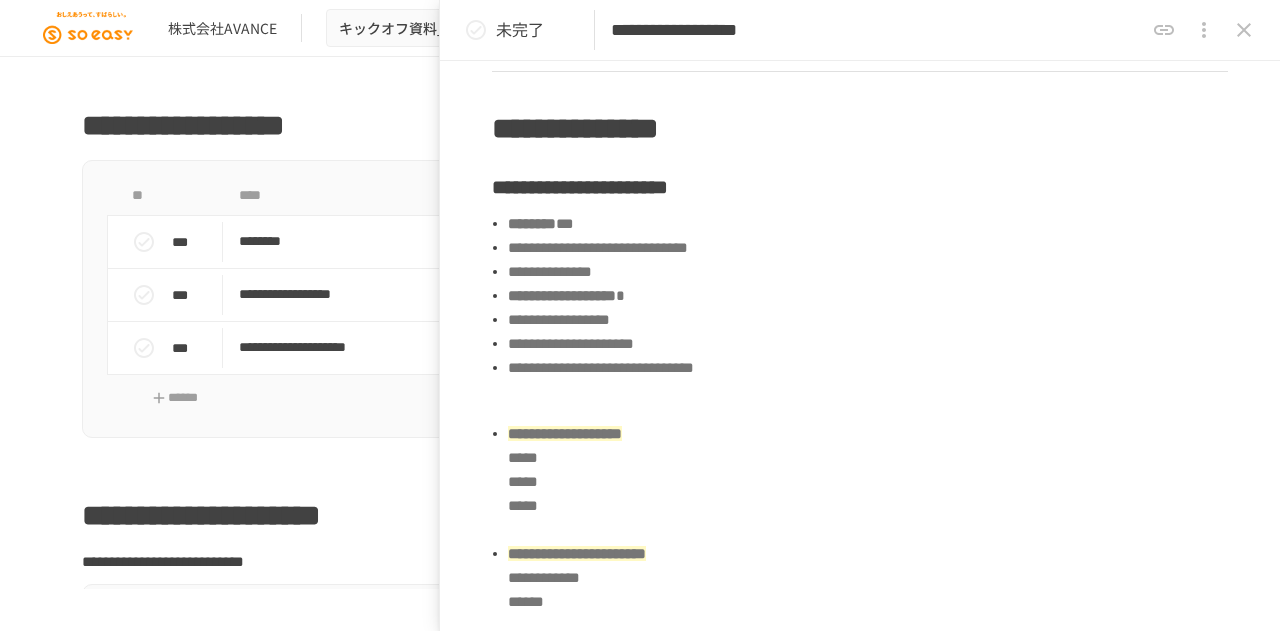 type 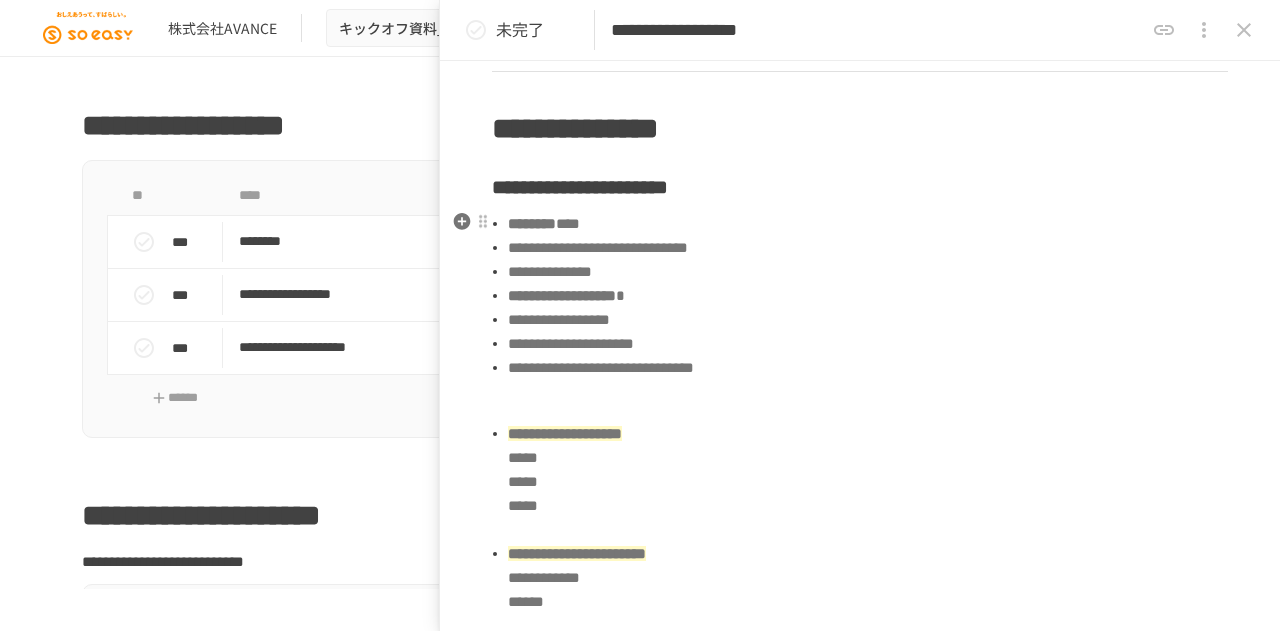 click on "**********" at bounding box center [868, 248] 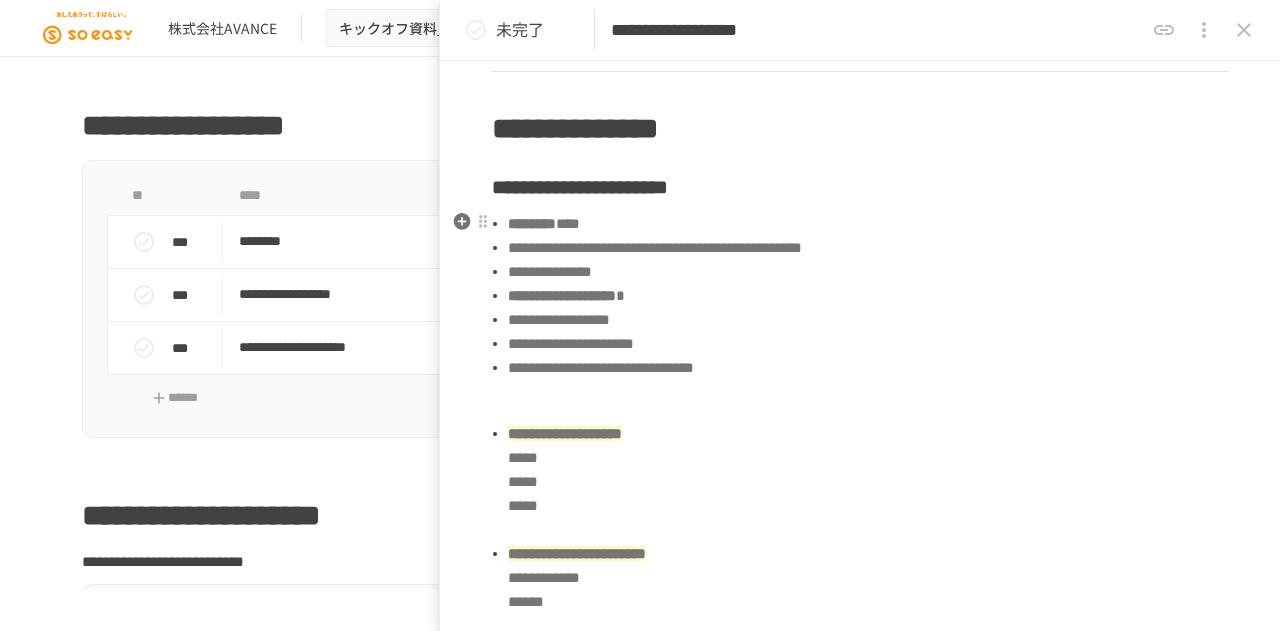 click on "**********" at bounding box center [868, 272] 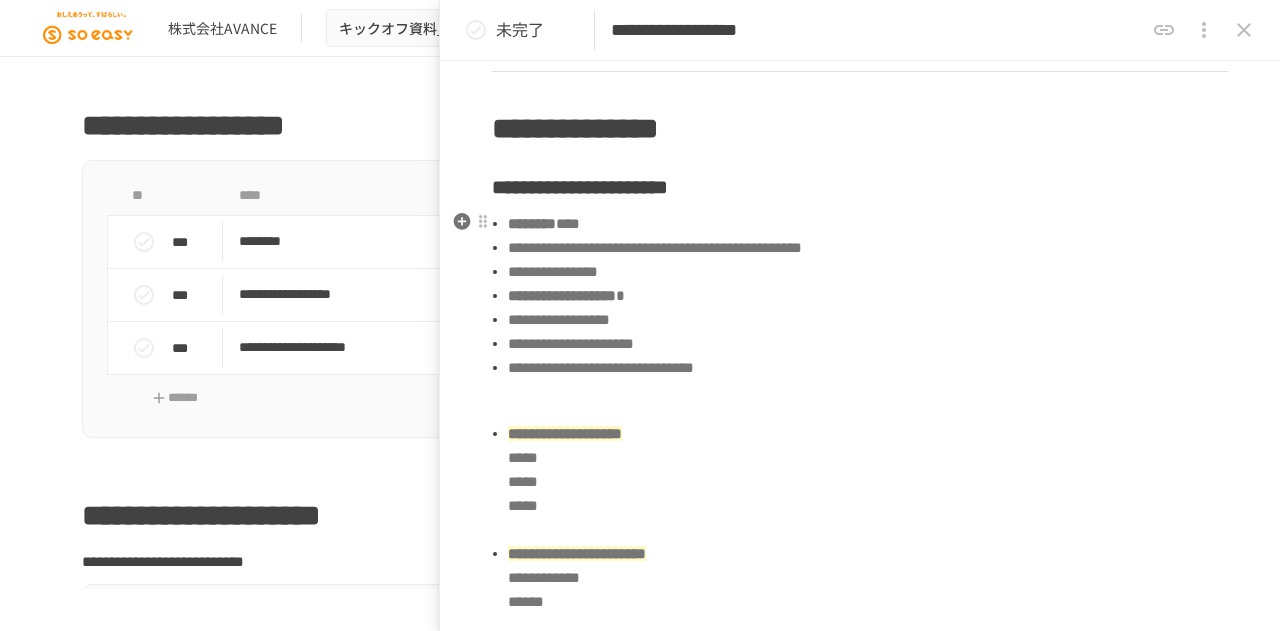 click on "[NAME] [NAME]" at bounding box center (868, 296) 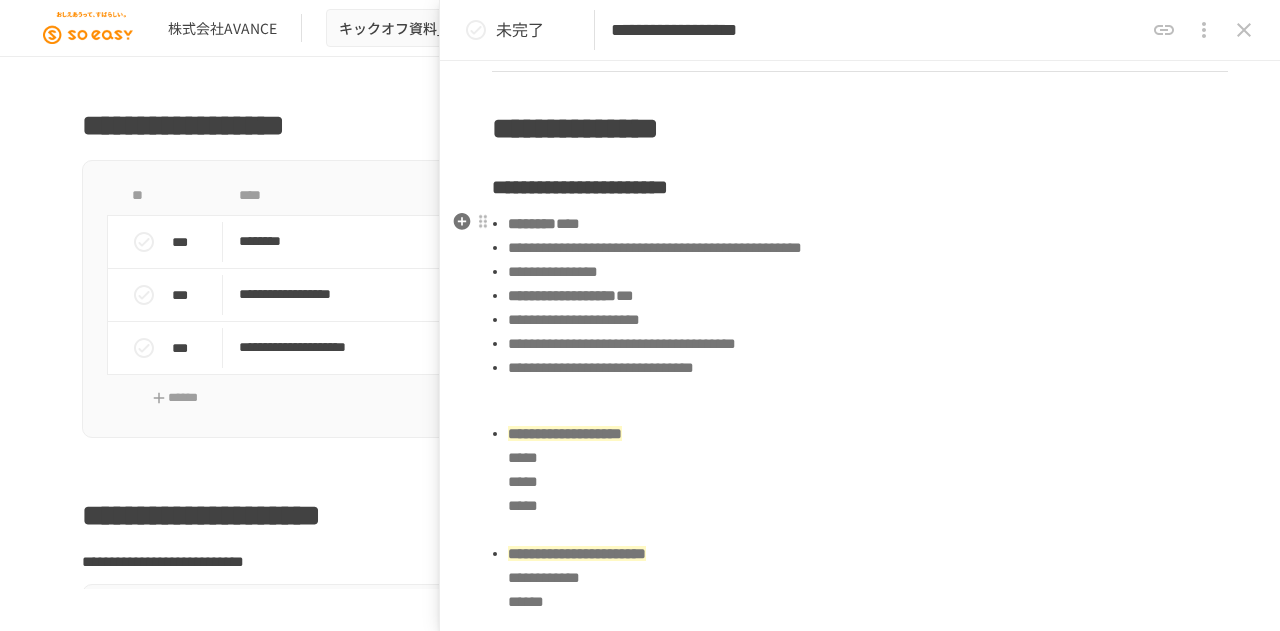 click on "**********" at bounding box center (868, 368) 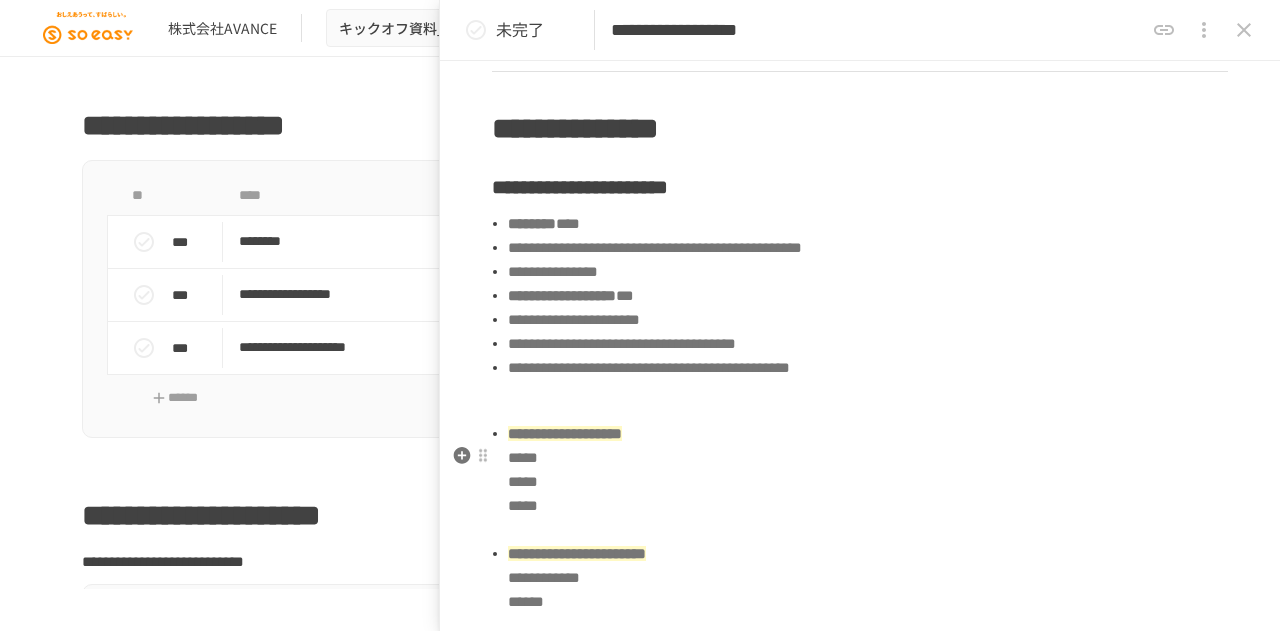click on "**********" at bounding box center [868, 482] 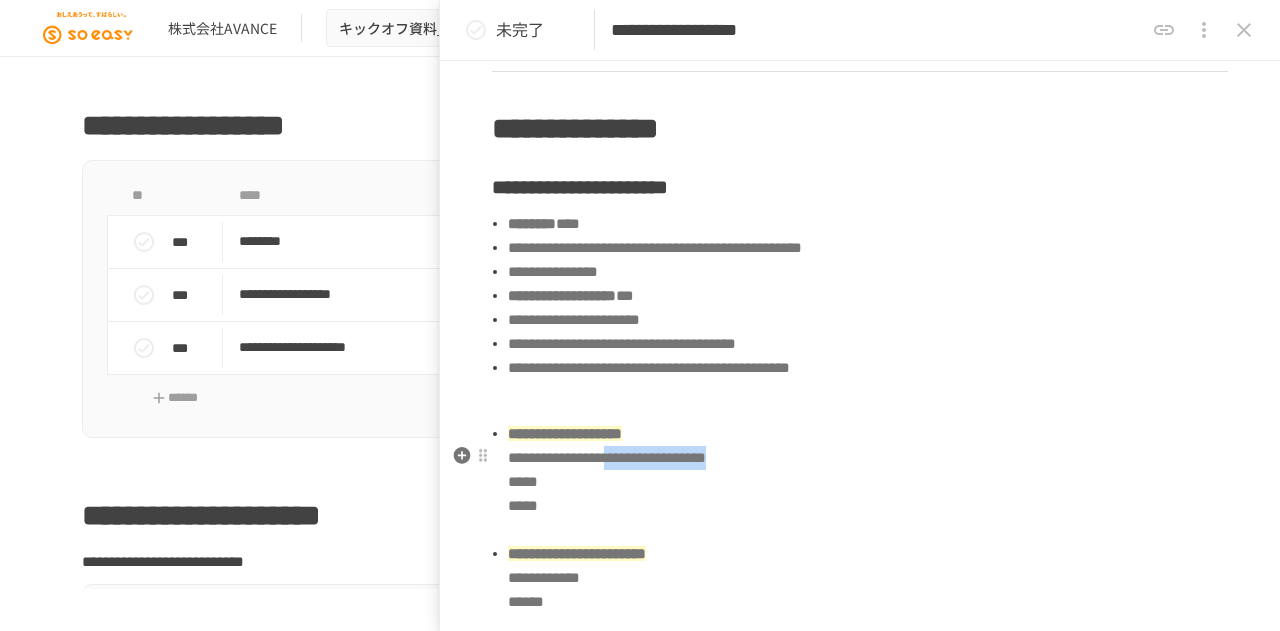 click on "**********" at bounding box center (607, 457) 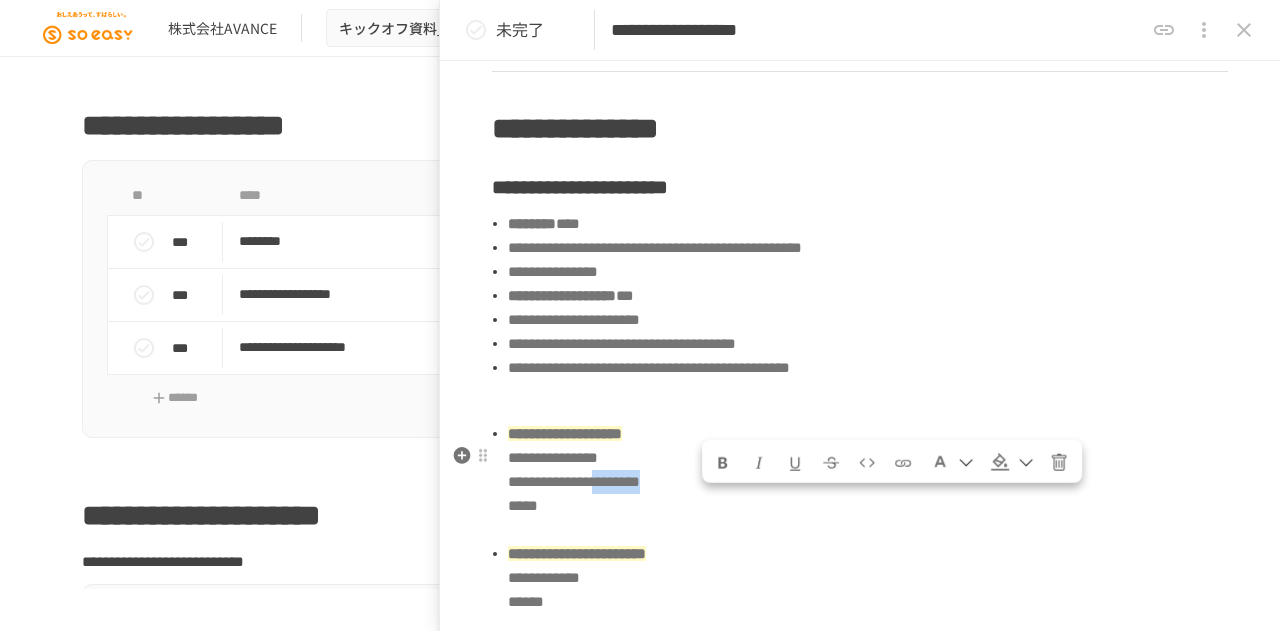 click on "**********" at bounding box center [574, 481] 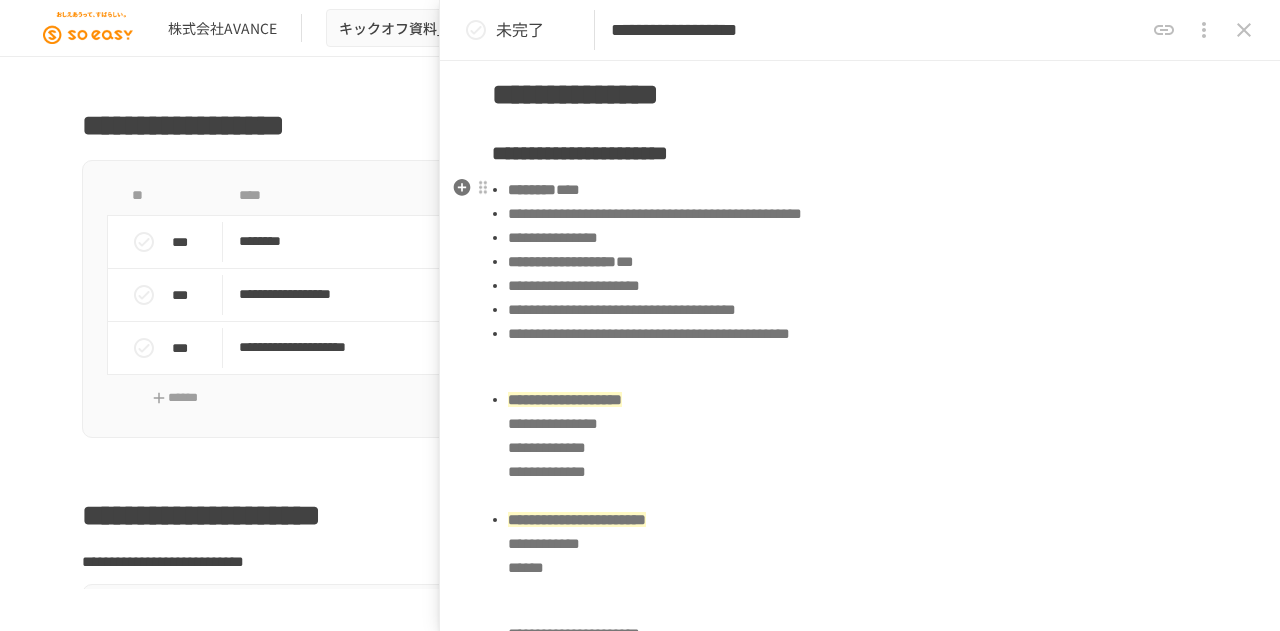 scroll, scrollTop: 900, scrollLeft: 0, axis: vertical 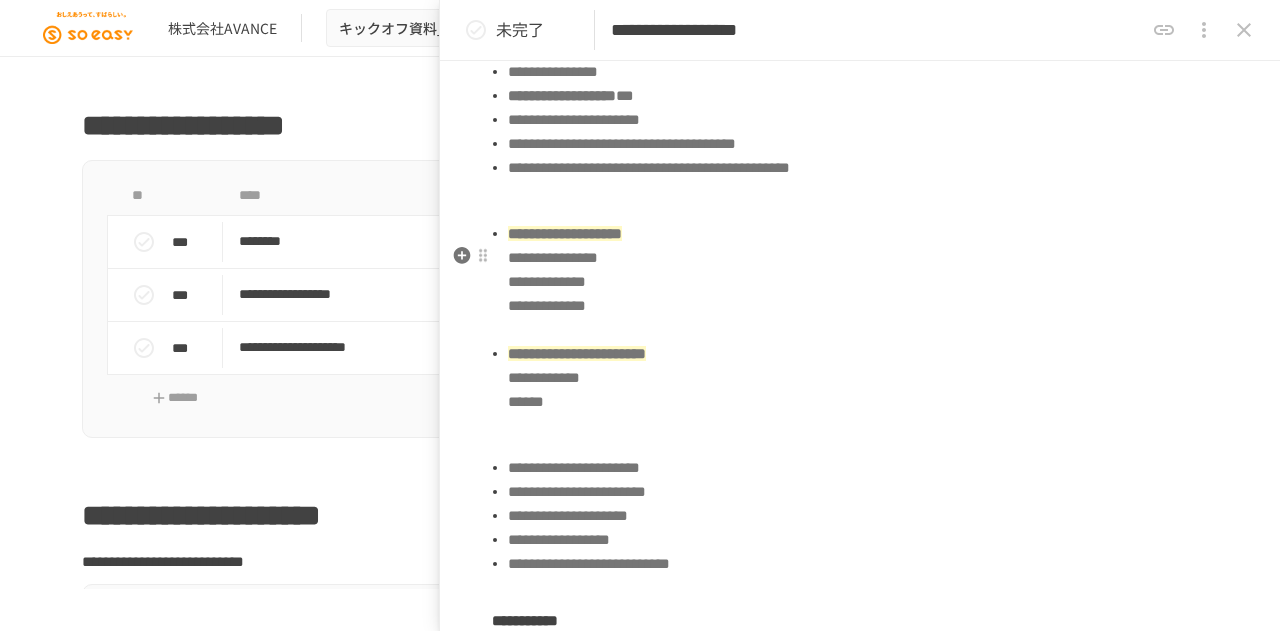 click on "**********" at bounding box center (868, 378) 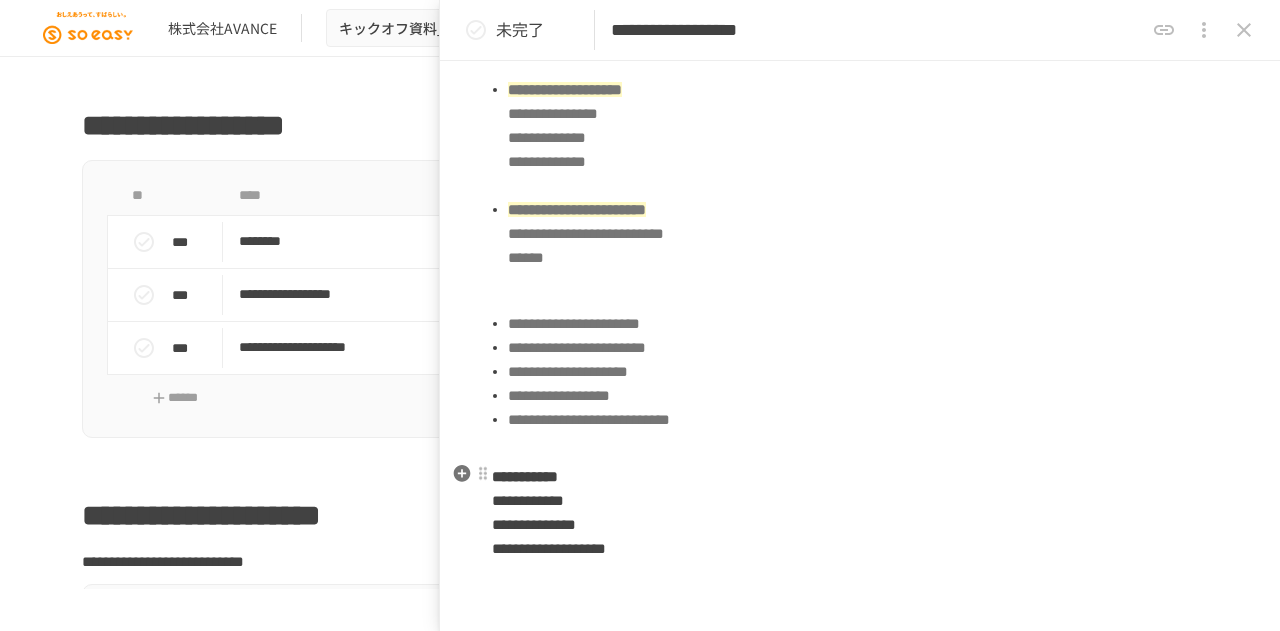 scroll, scrollTop: 1100, scrollLeft: 0, axis: vertical 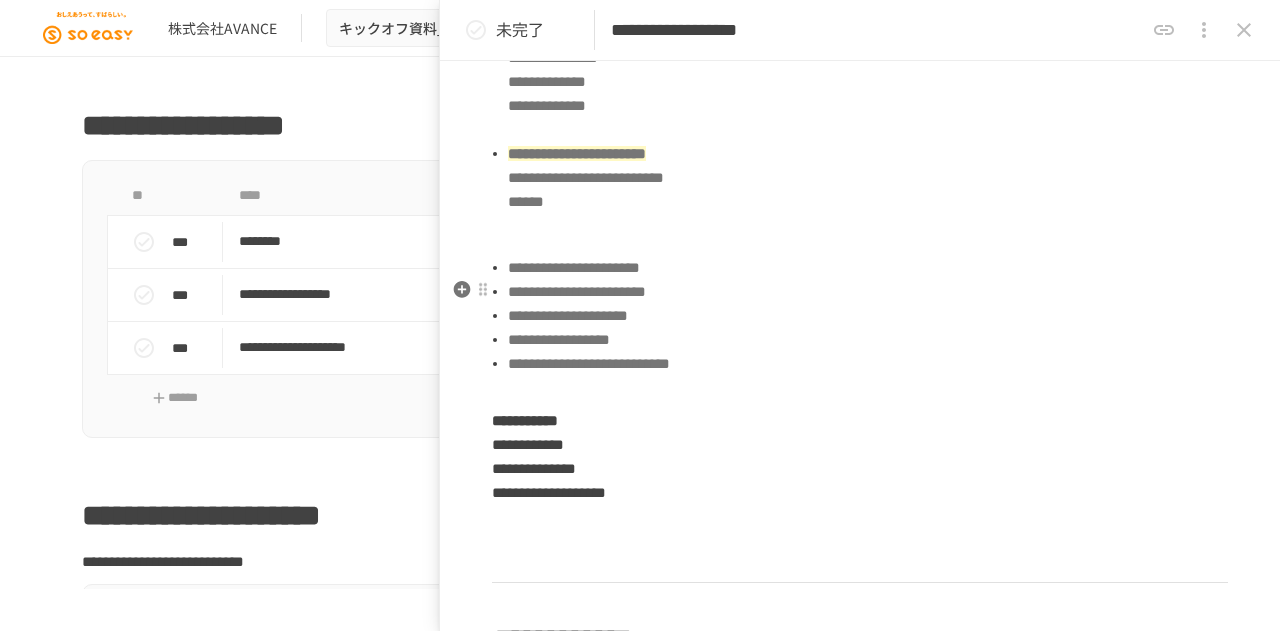 click on "**********" at bounding box center [868, 268] 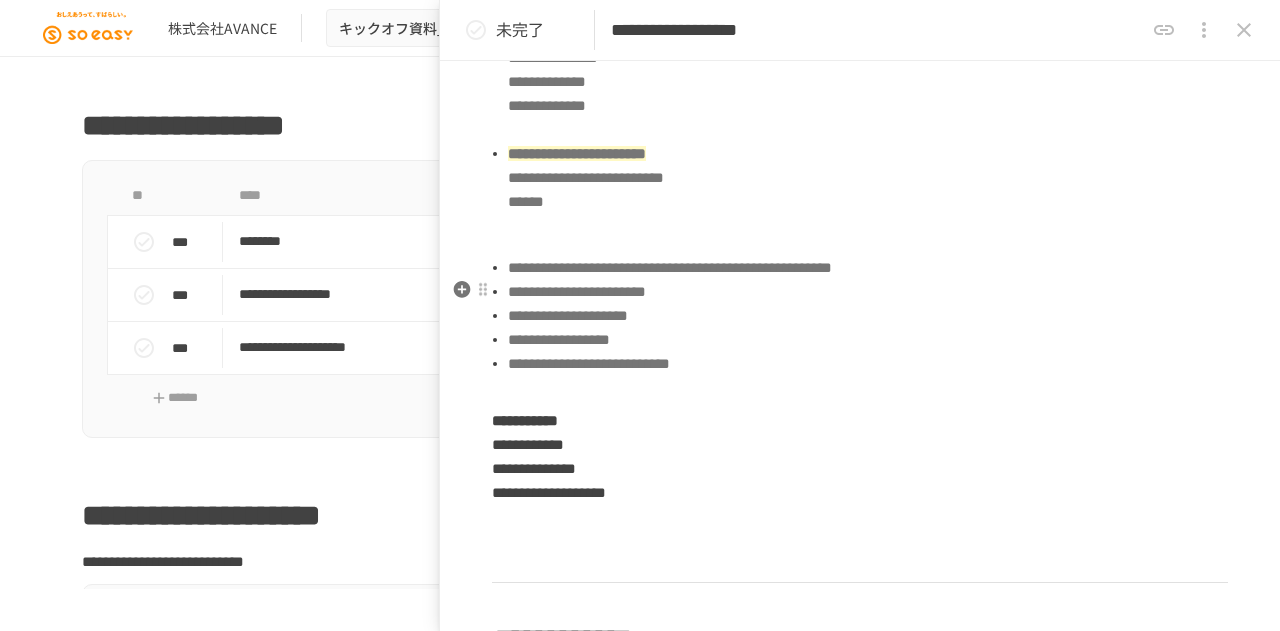 click on "**********" at bounding box center (868, 292) 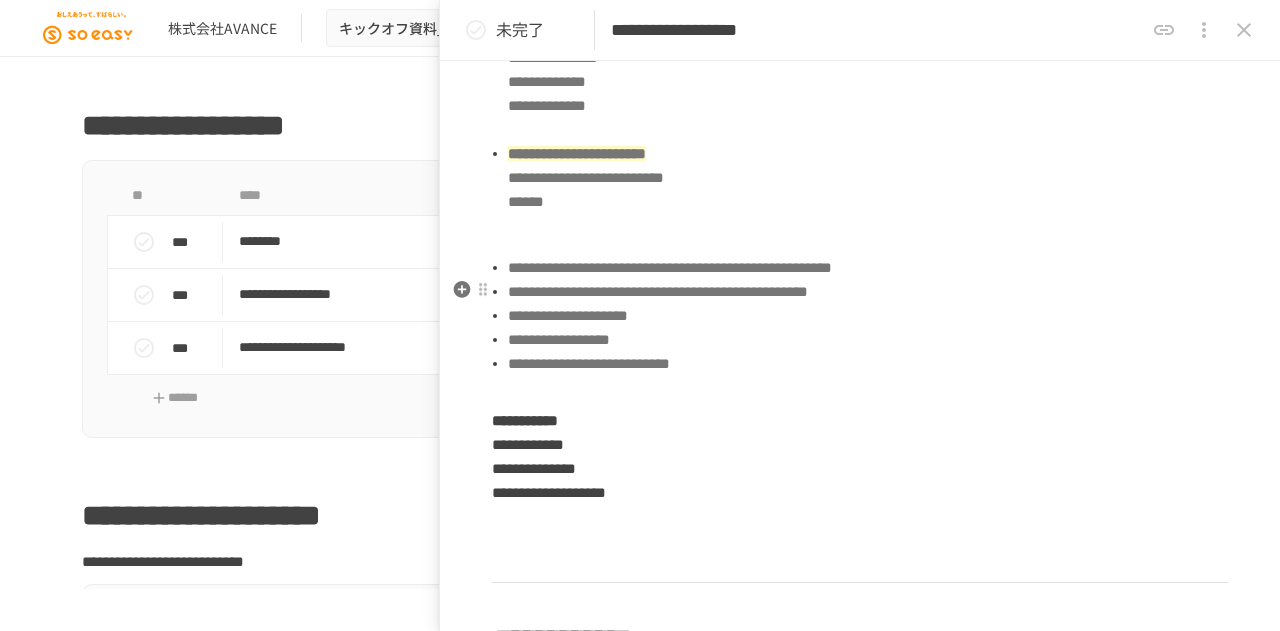 click on "**********" at bounding box center (868, 316) 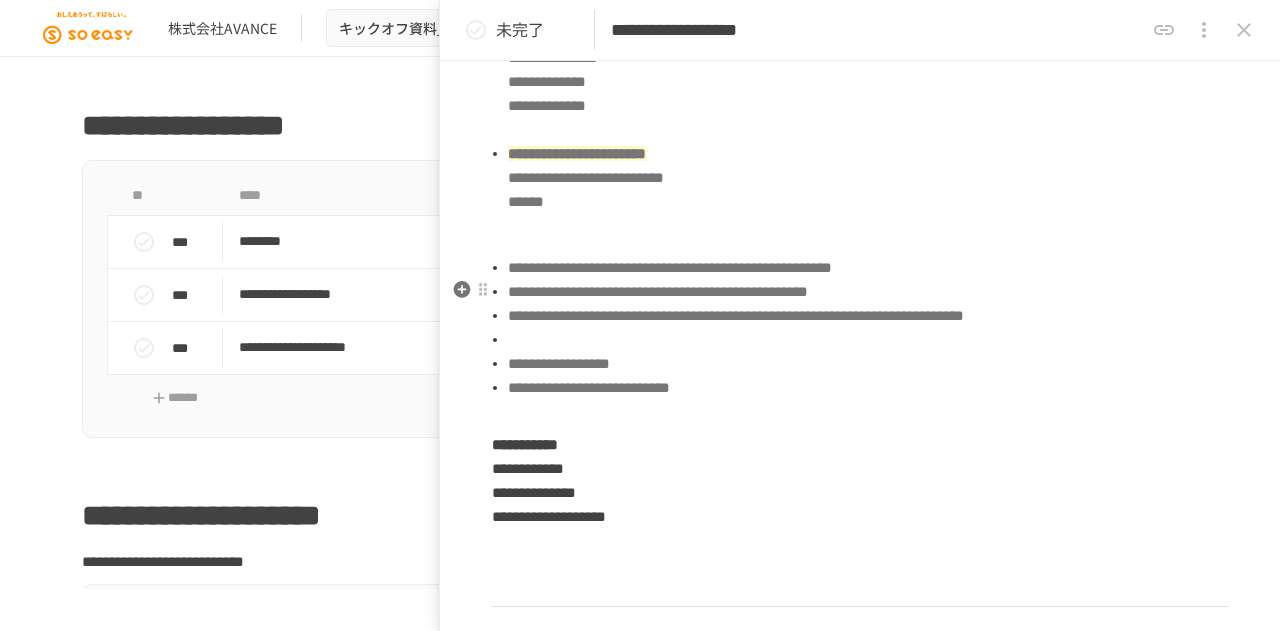 click on "**********" at bounding box center (736, 315) 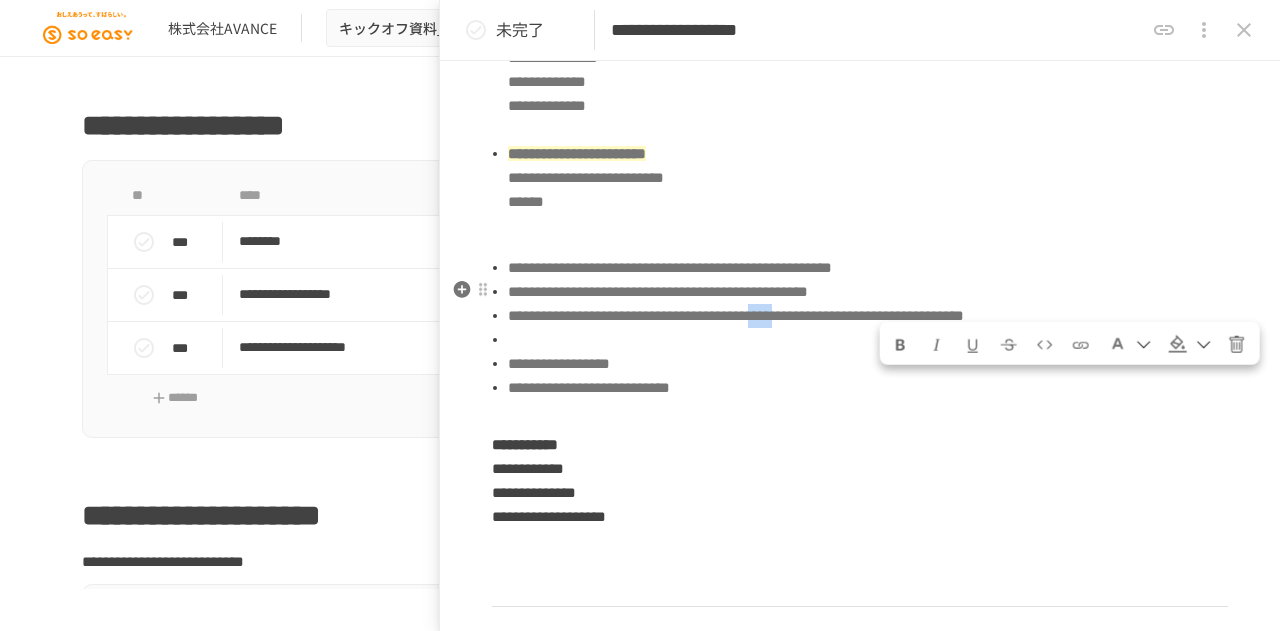 click on "**********" at bounding box center (736, 315) 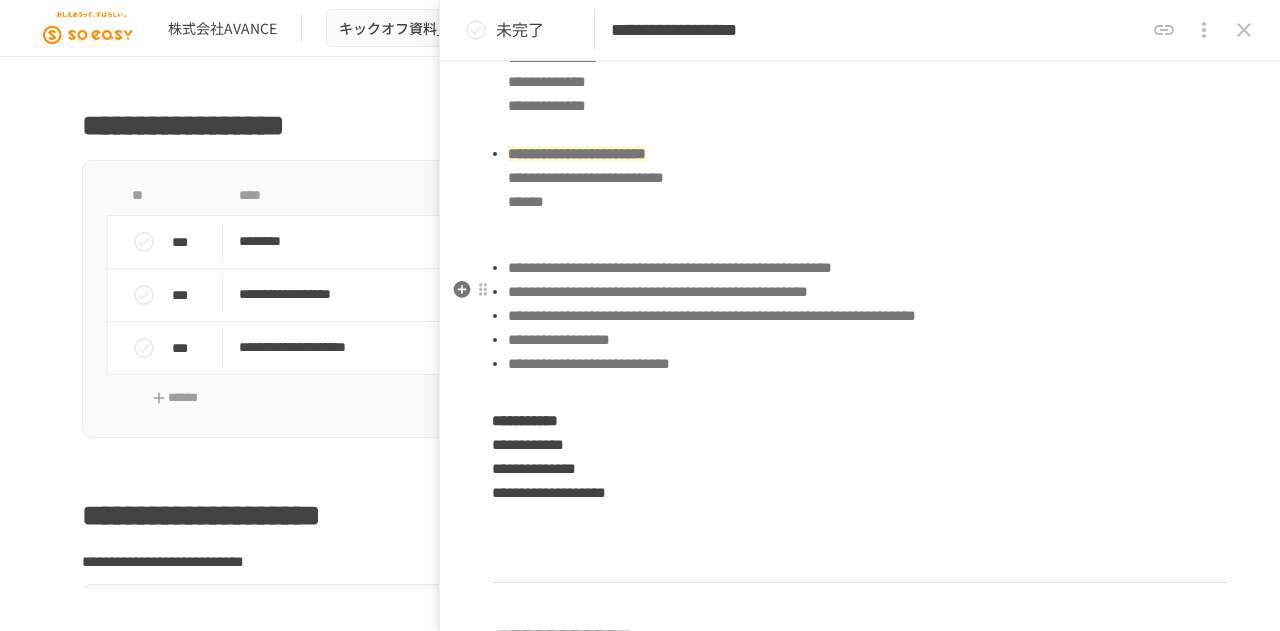click on "**********" at bounding box center (868, 364) 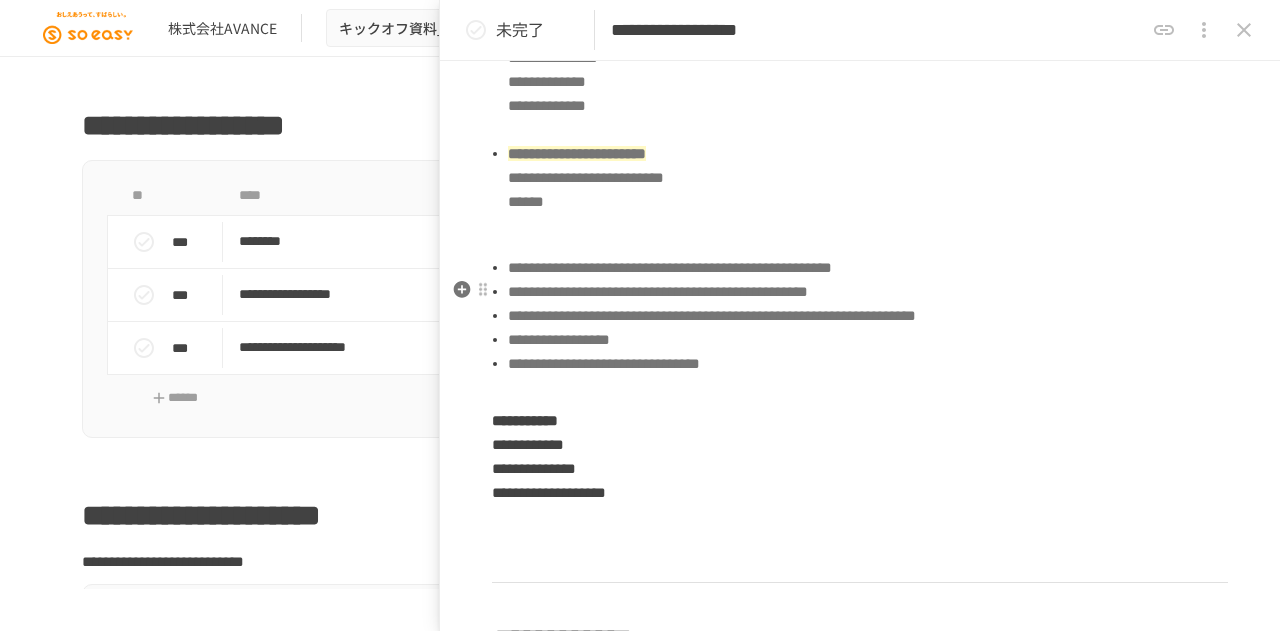 click on "**********" at bounding box center [604, 363] 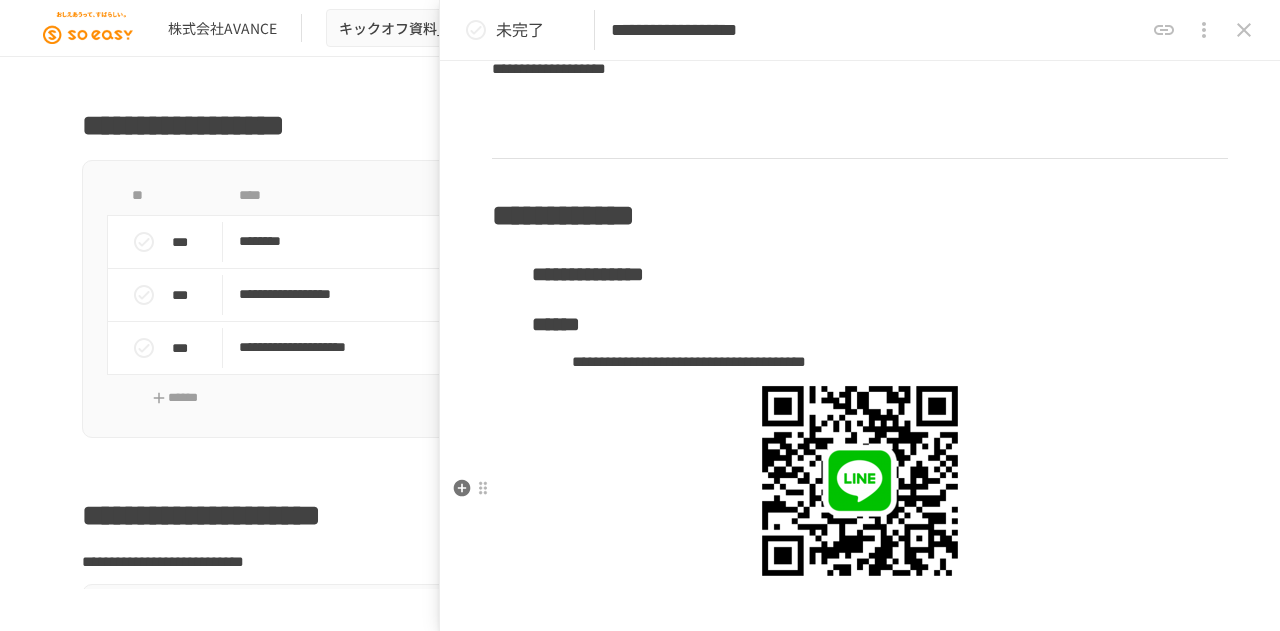 scroll, scrollTop: 1600, scrollLeft: 0, axis: vertical 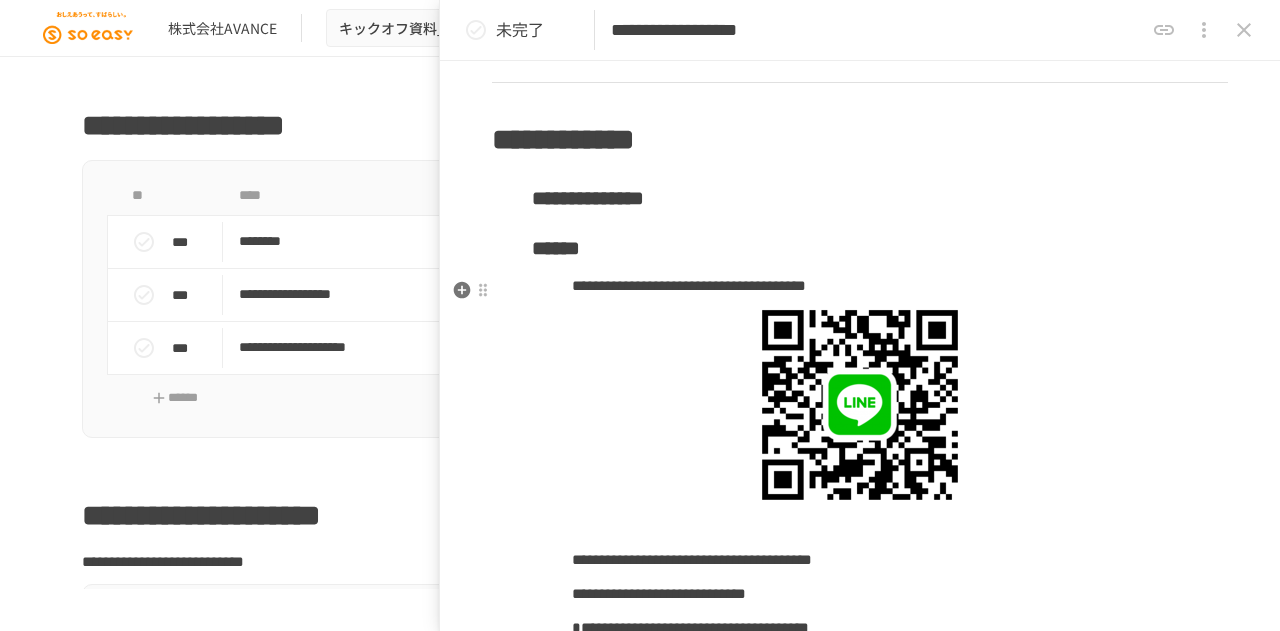 click on "**********" at bounding box center (860, 198) 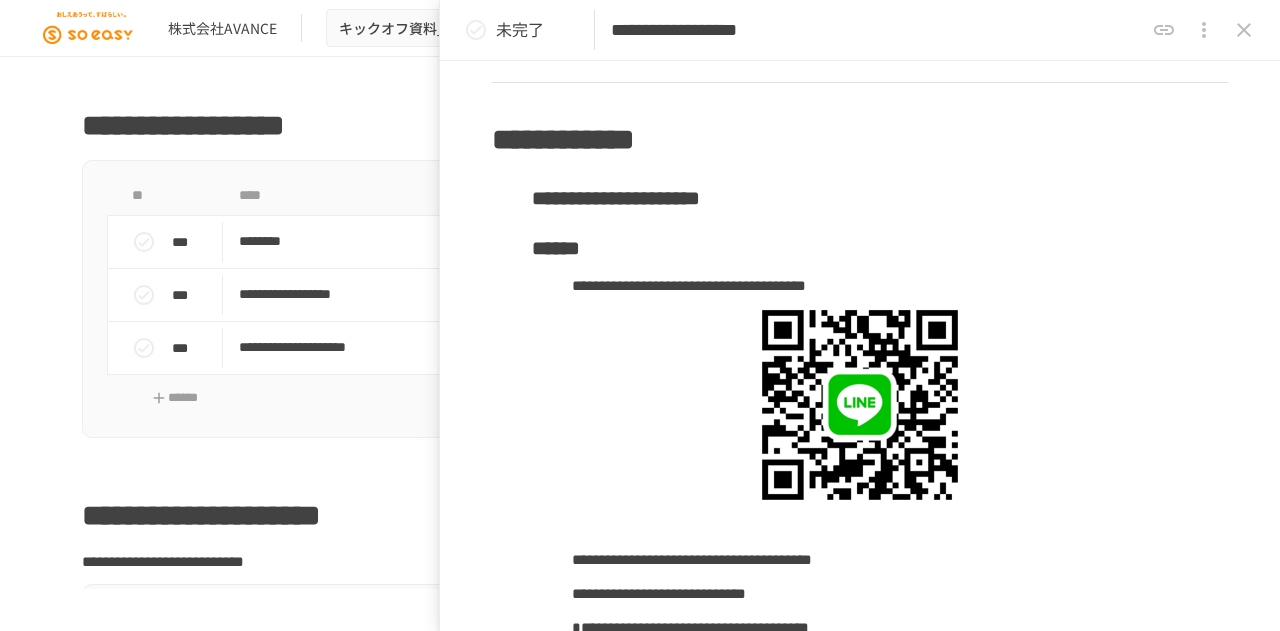 click 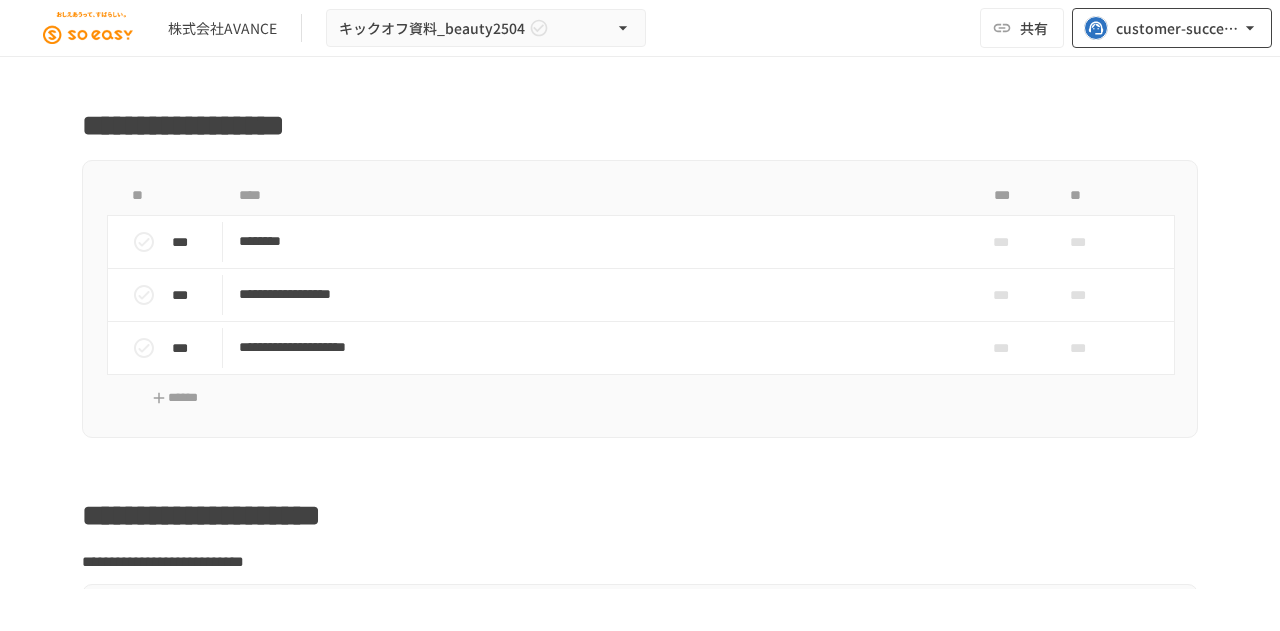 scroll, scrollTop: 109, scrollLeft: 0, axis: vertical 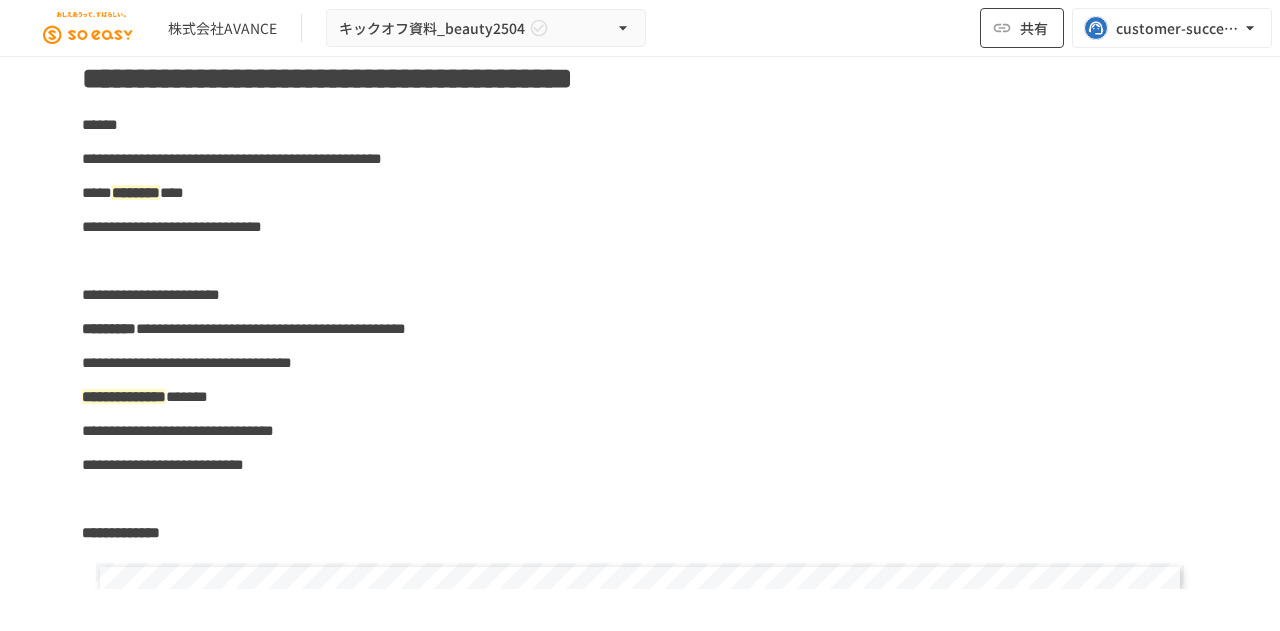 click on "共有" at bounding box center [1022, 28] 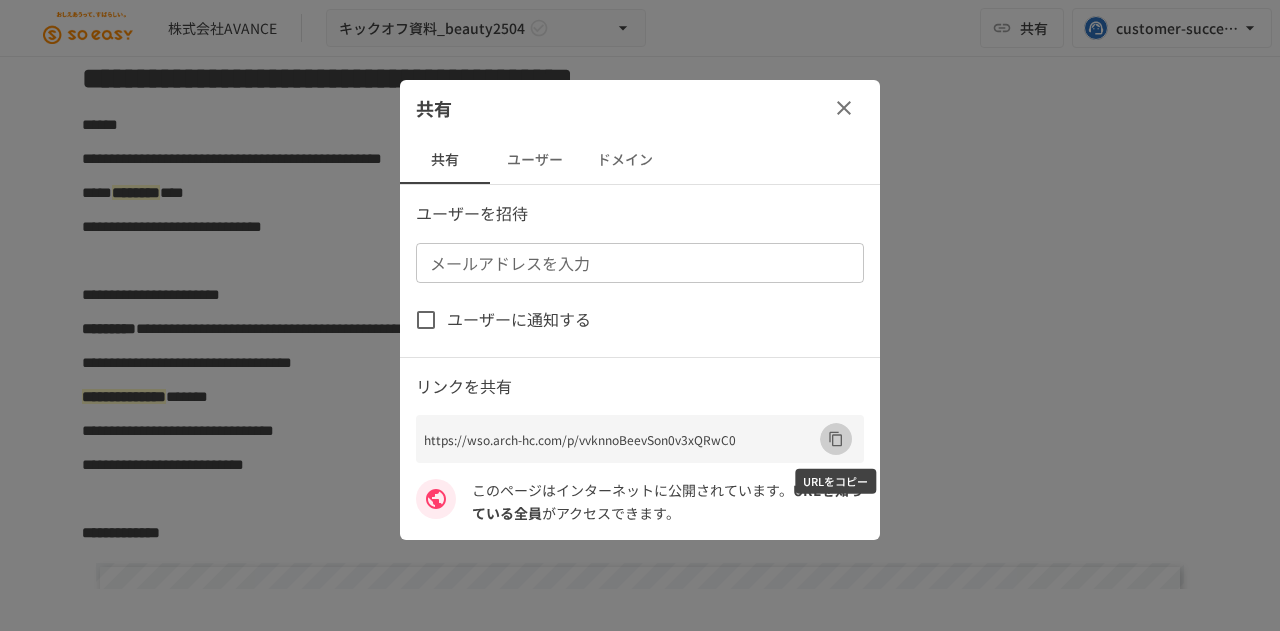 click 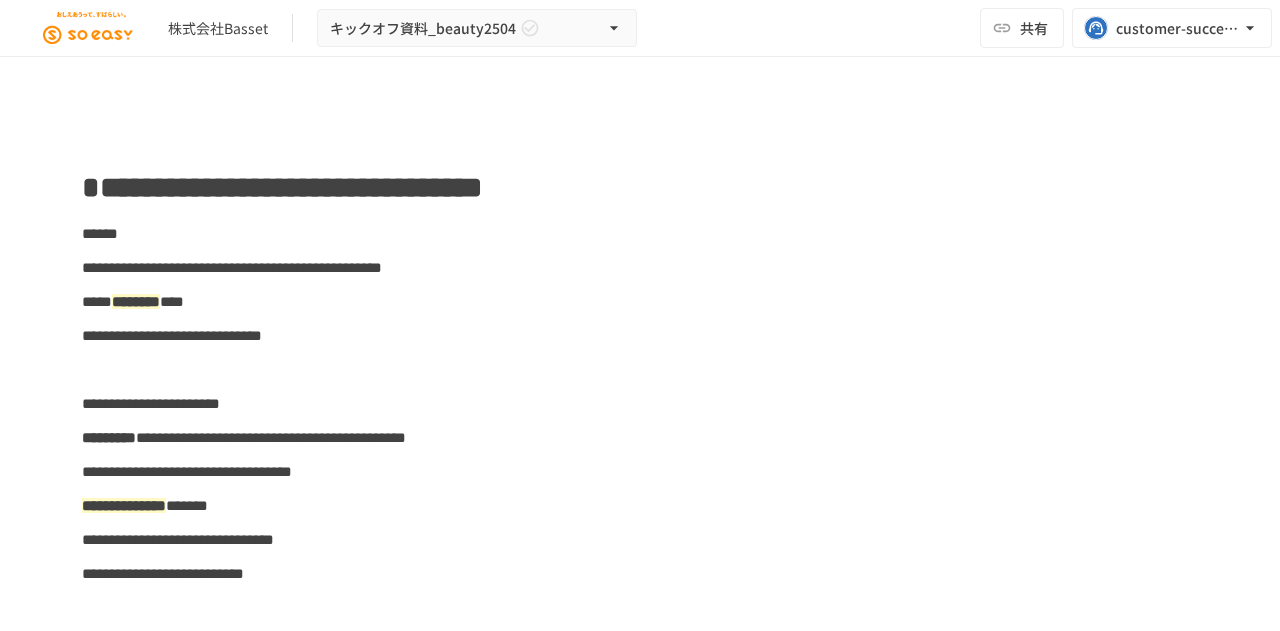 scroll, scrollTop: 0, scrollLeft: 0, axis: both 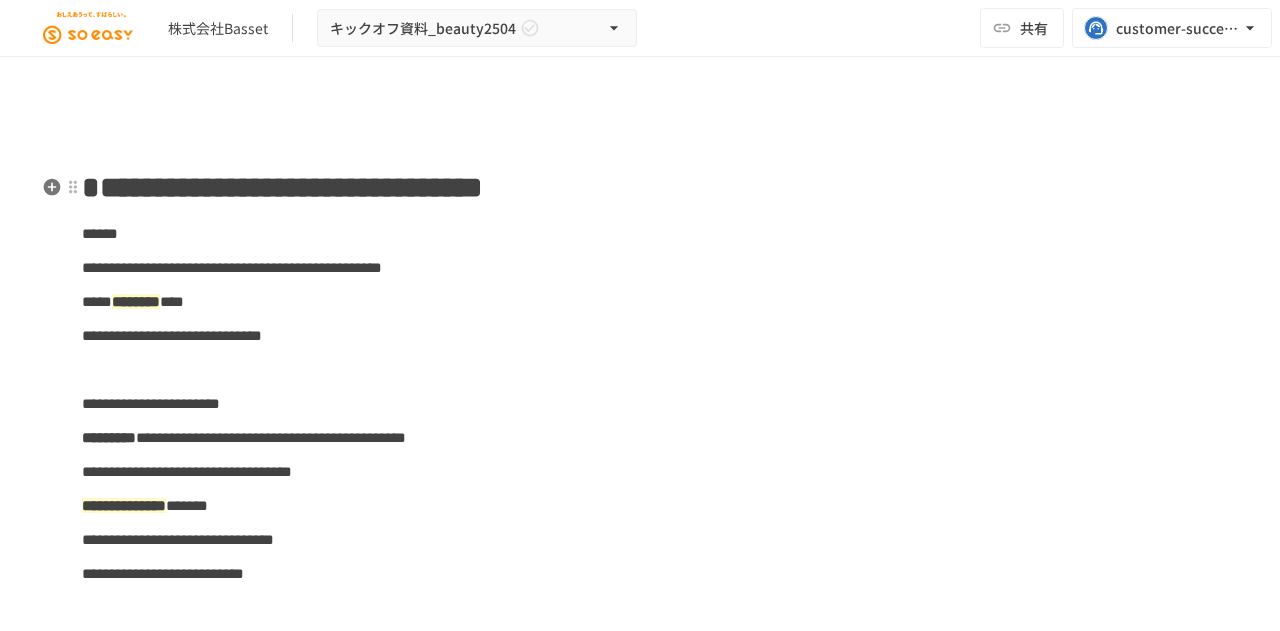 click on "**********" at bounding box center [282, 187] 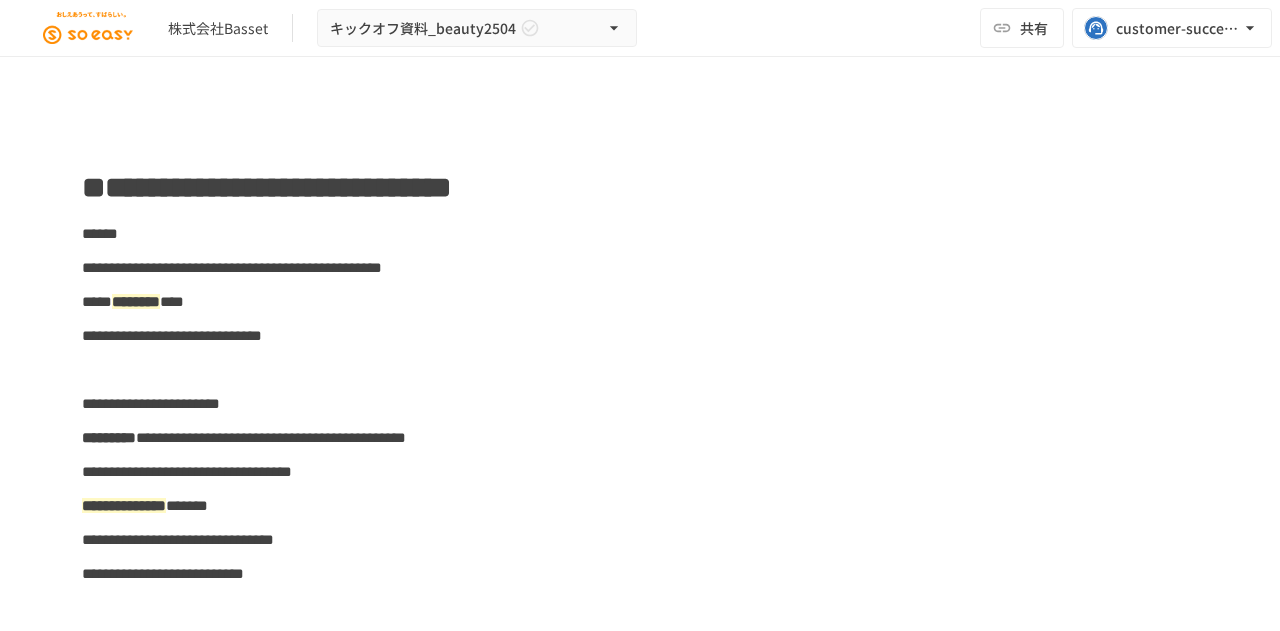 paste 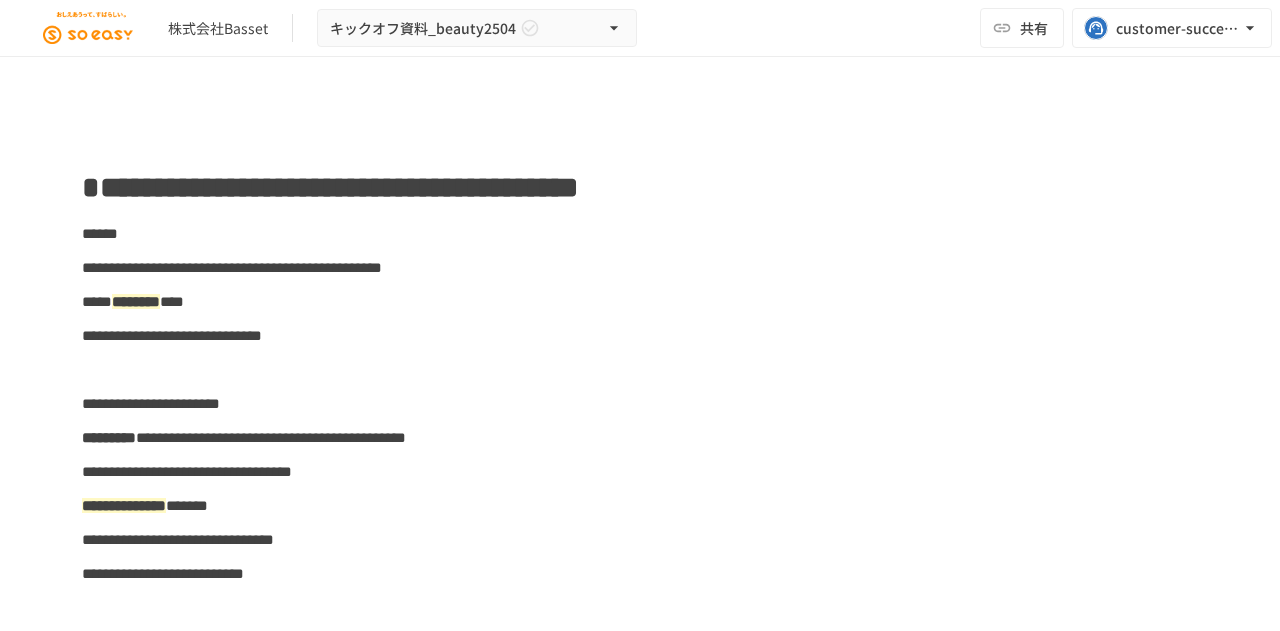 type 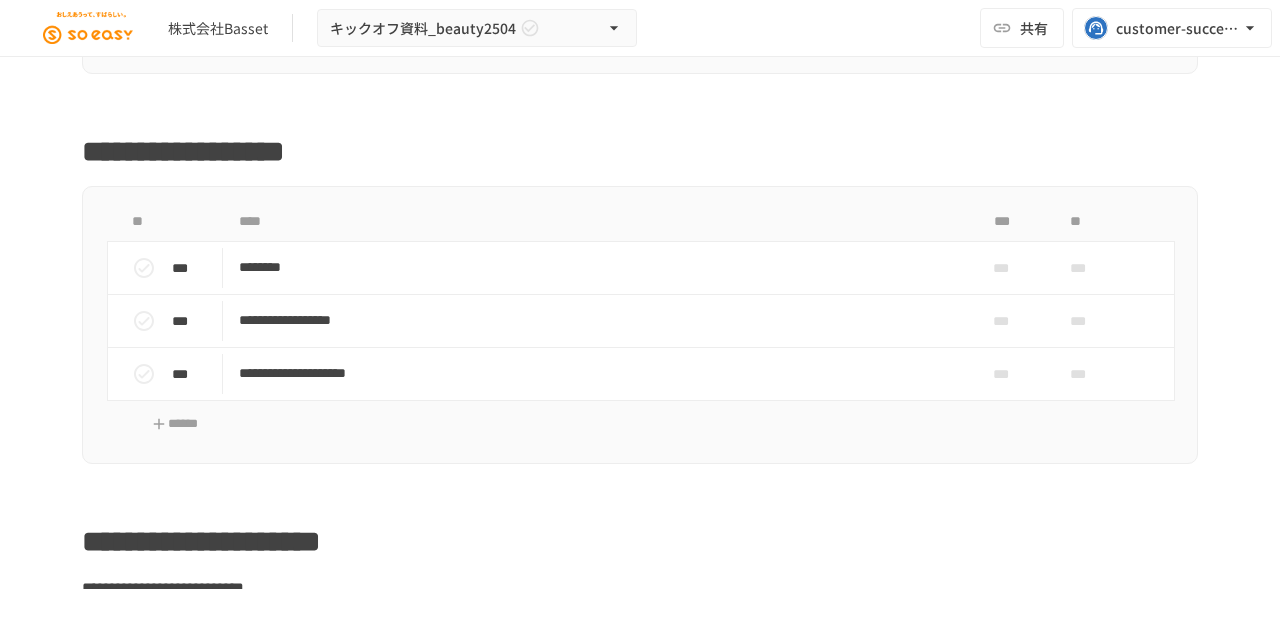 scroll, scrollTop: 1800, scrollLeft: 0, axis: vertical 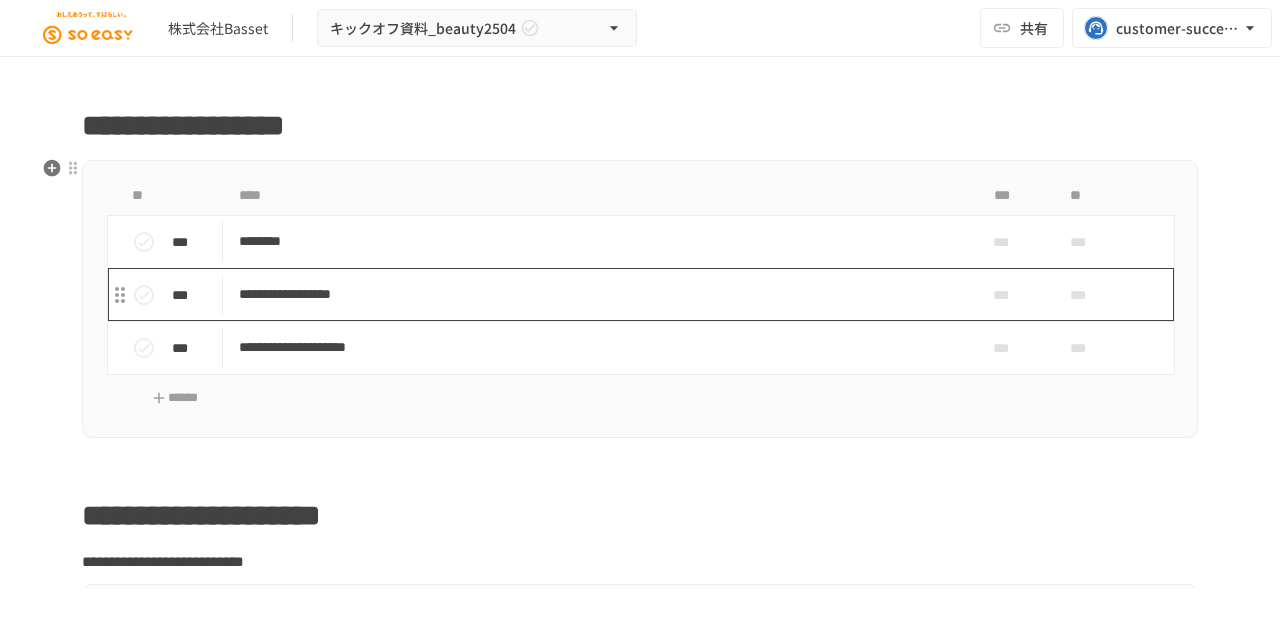 click on "**********" at bounding box center (598, 294) 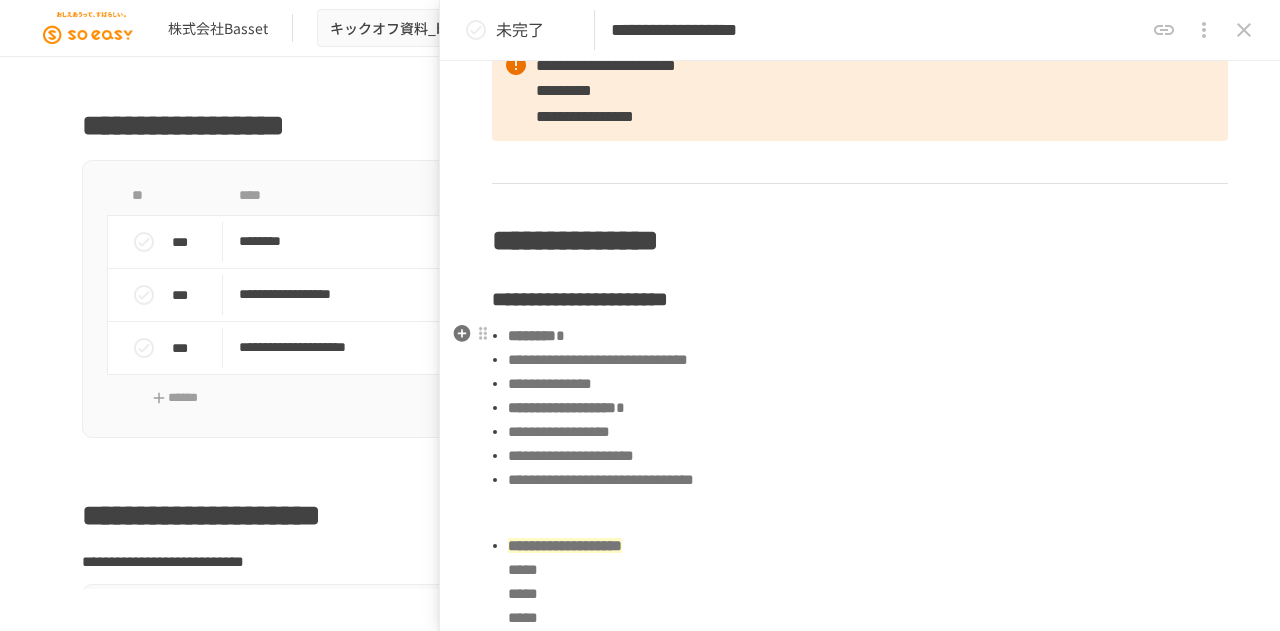 scroll, scrollTop: 700, scrollLeft: 0, axis: vertical 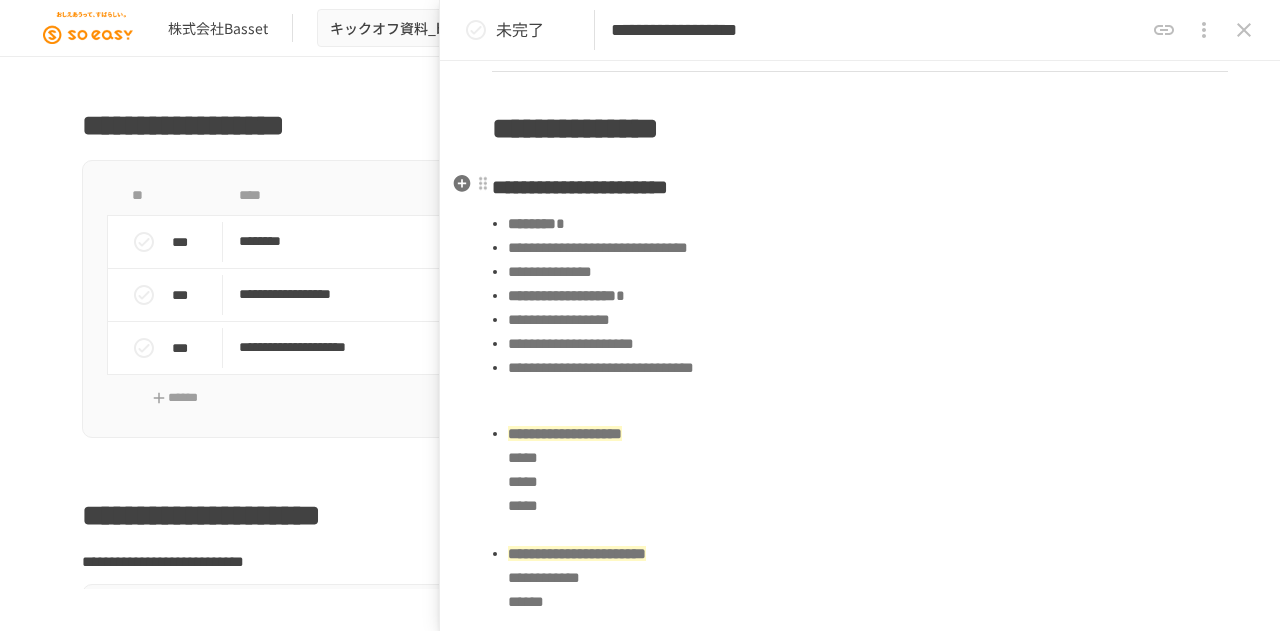 click on "**********" at bounding box center [860, 882] 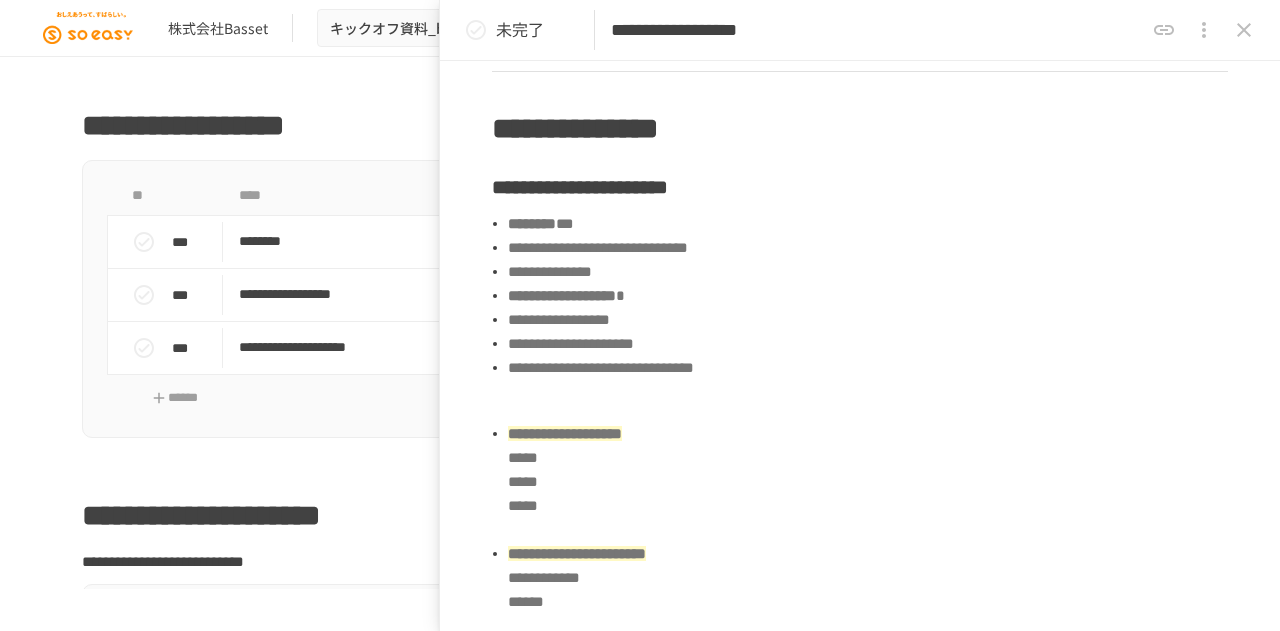 type 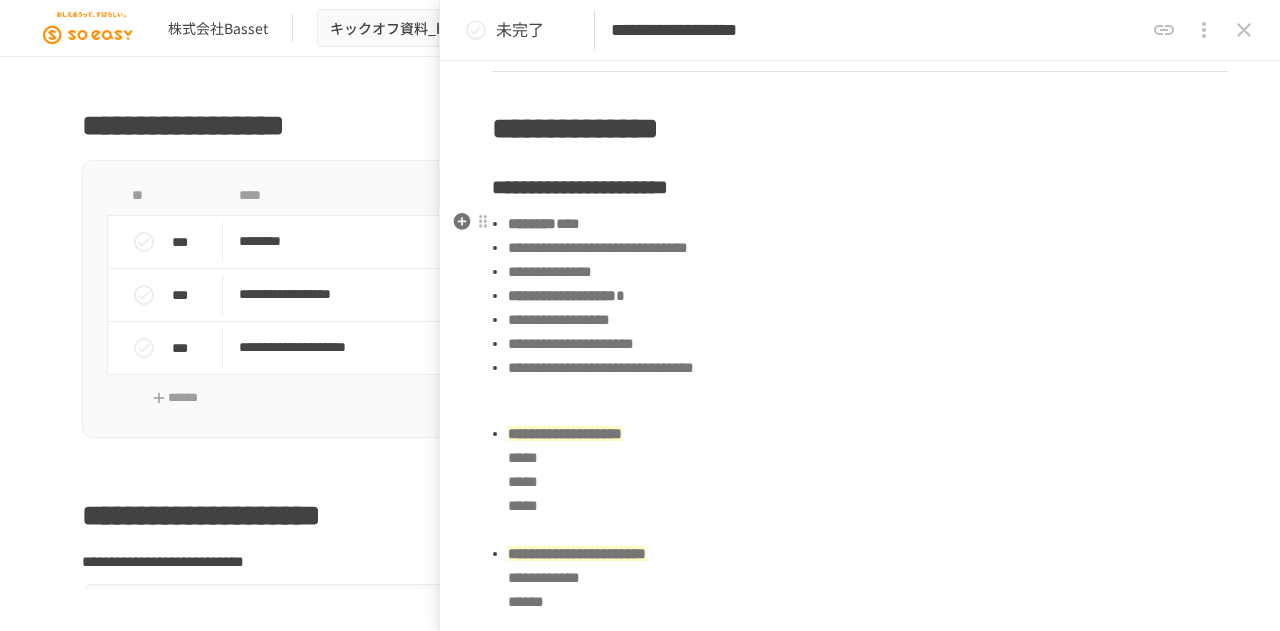 click on "**********" at bounding box center (868, 248) 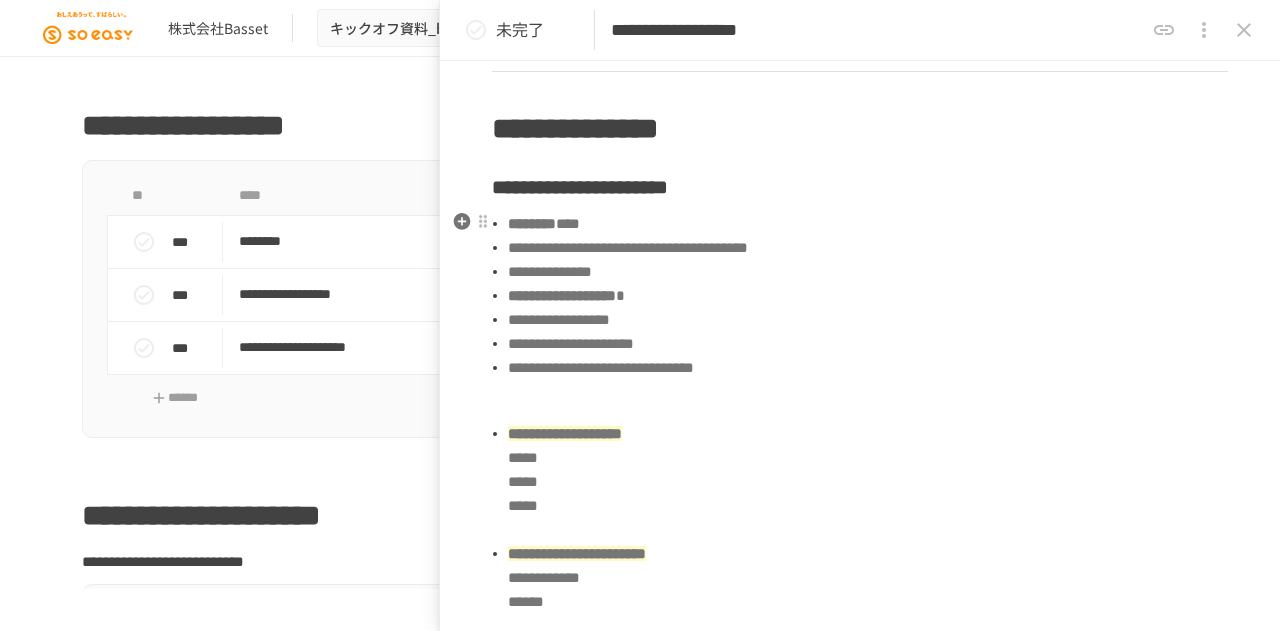 click on "**********" at bounding box center (868, 272) 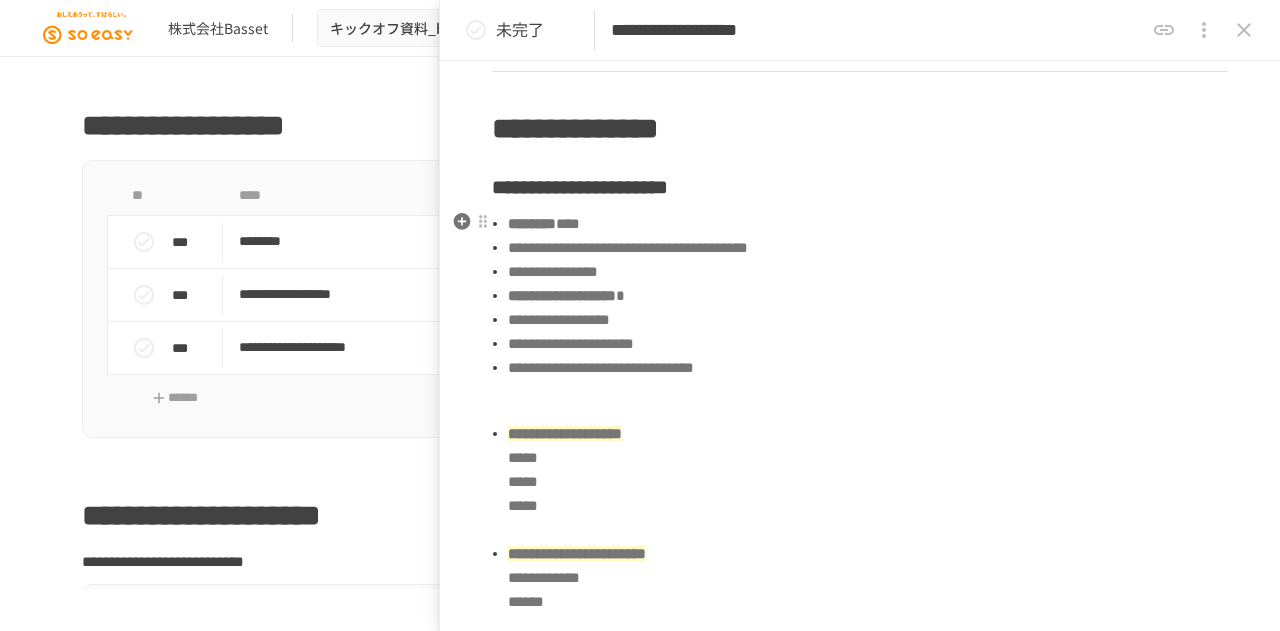 click on "**********" at bounding box center [868, 296] 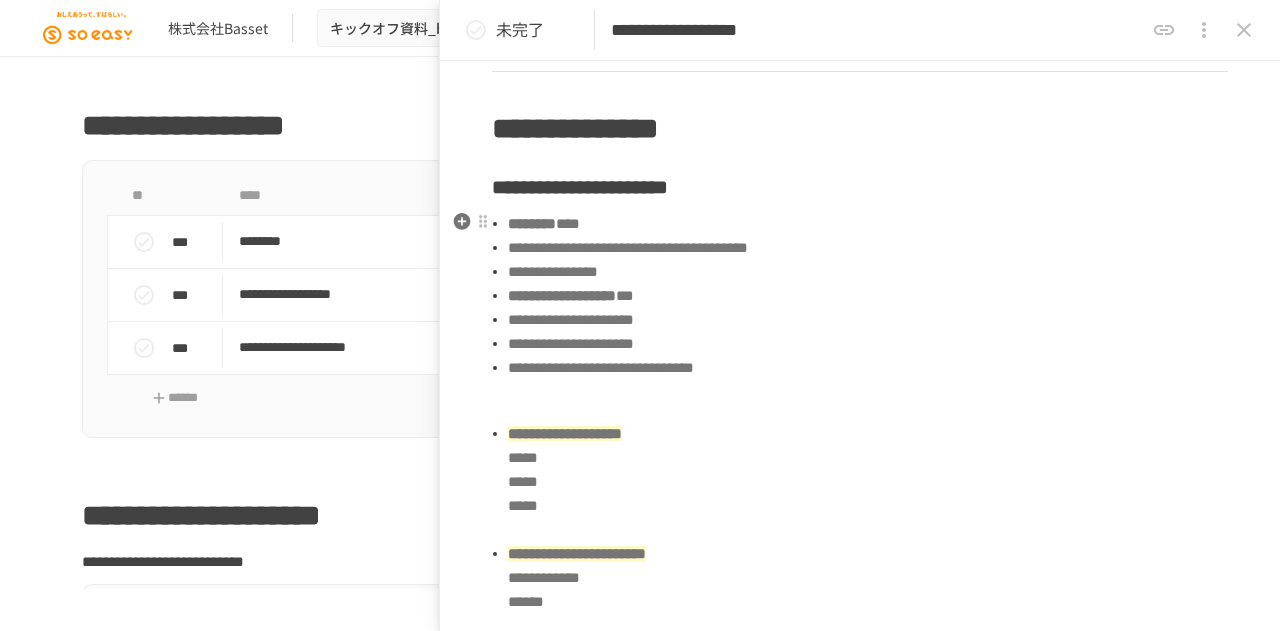 click on "**********" at bounding box center (868, 344) 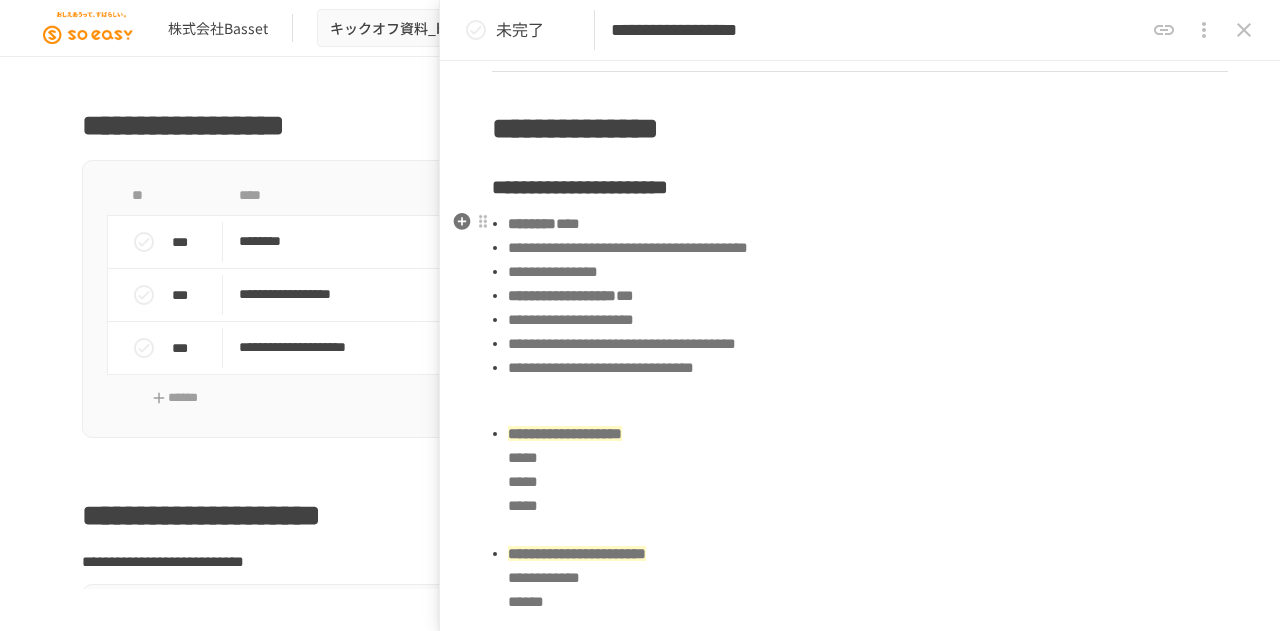click on "**********" at bounding box center [868, 368] 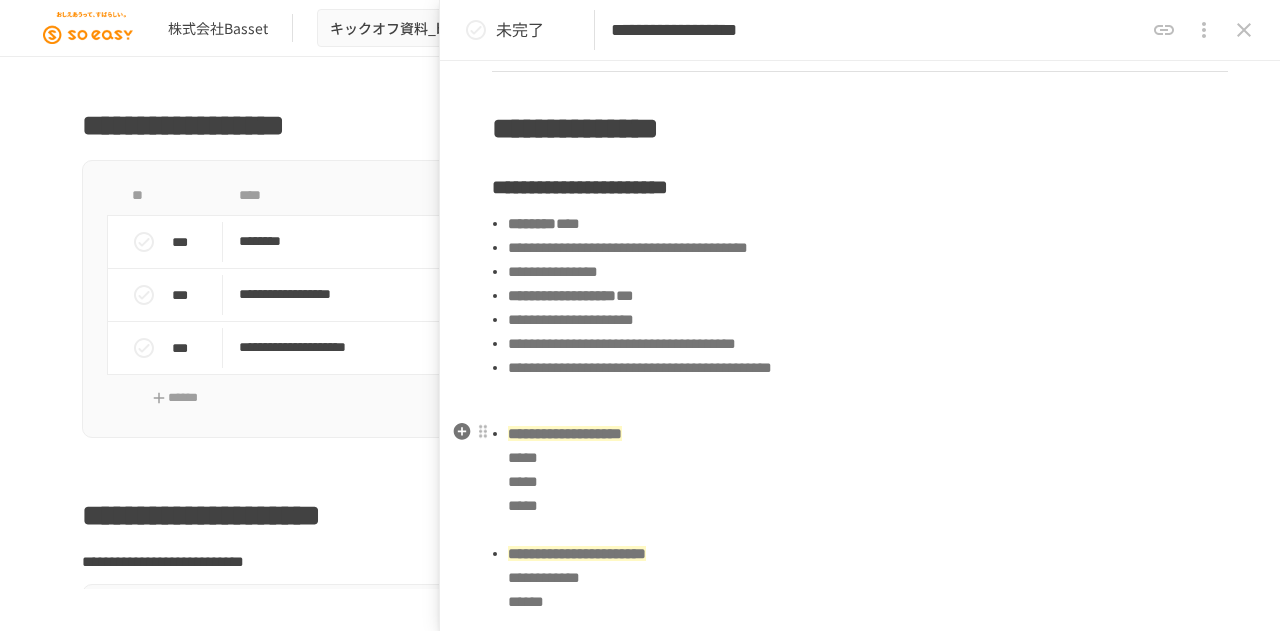 click on "**********" at bounding box center [868, 482] 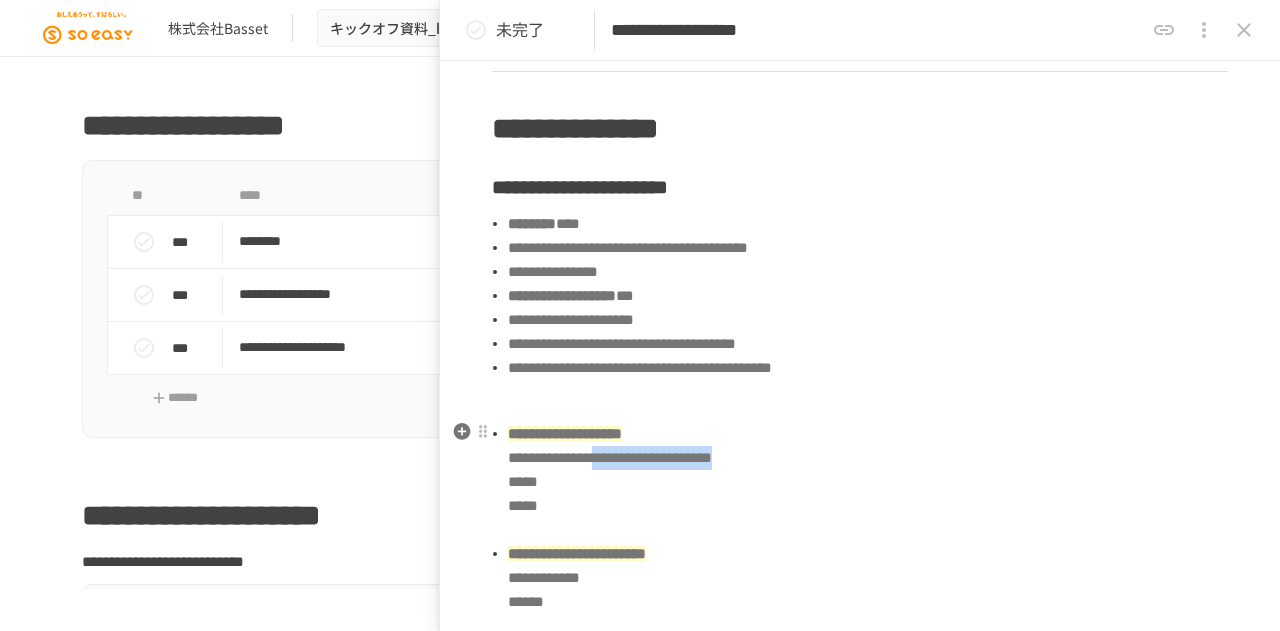 click on "**********" at bounding box center (610, 457) 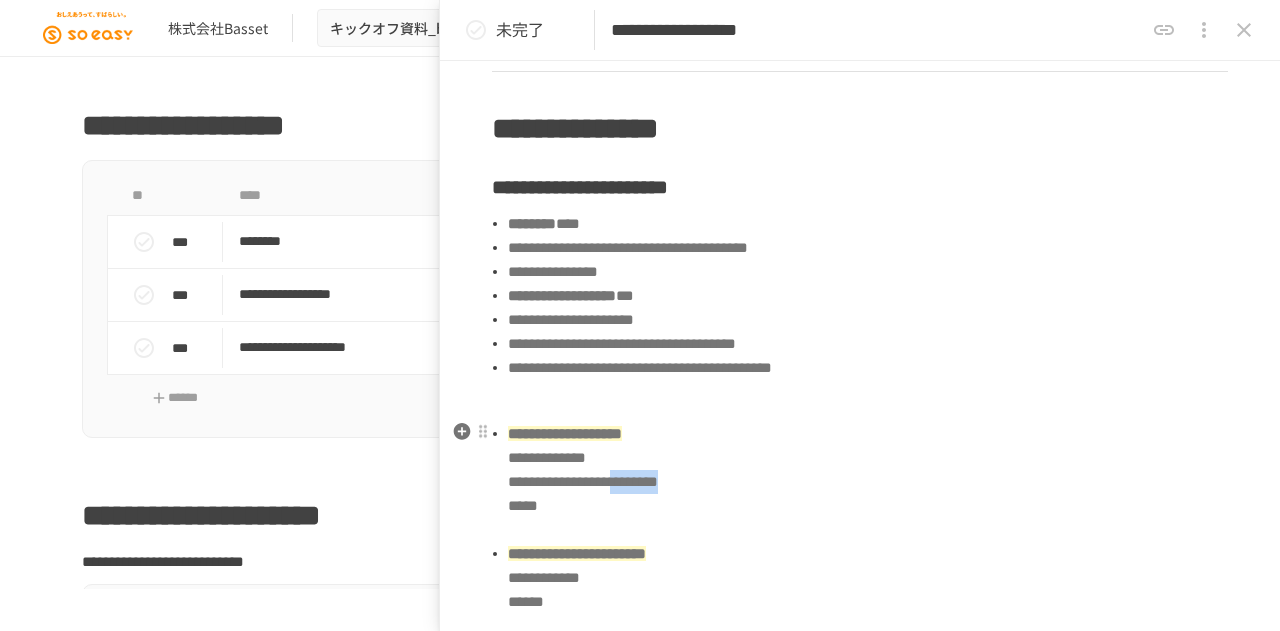 click on "**********" at bounding box center (583, 481) 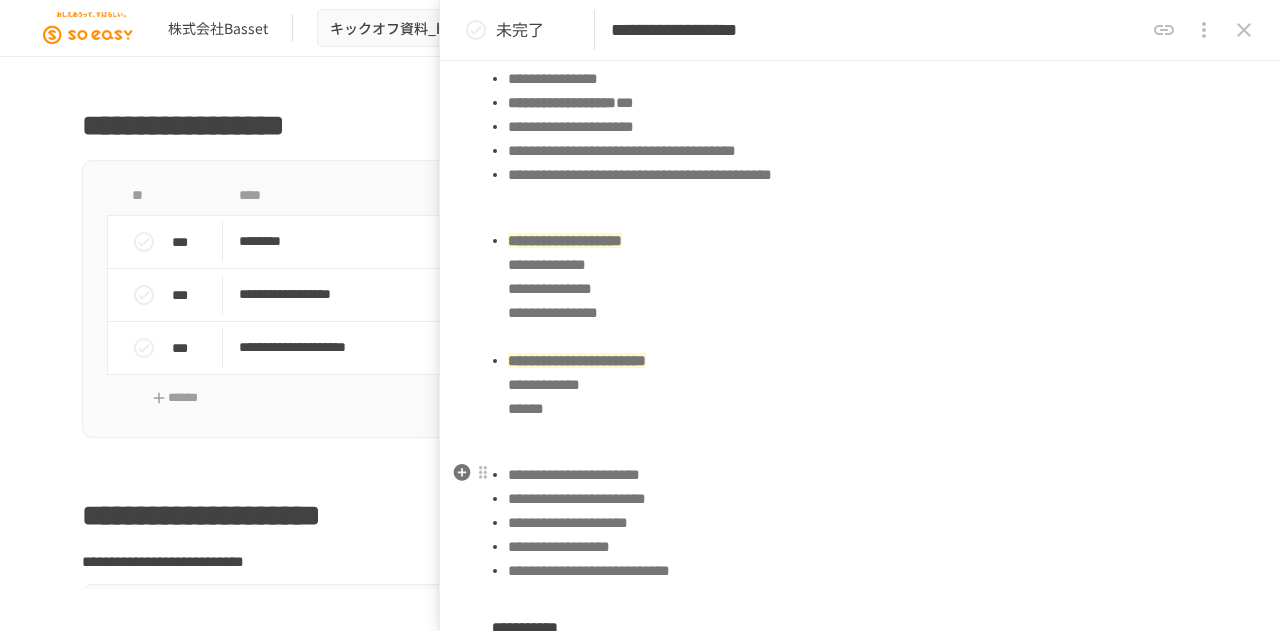 scroll, scrollTop: 900, scrollLeft: 0, axis: vertical 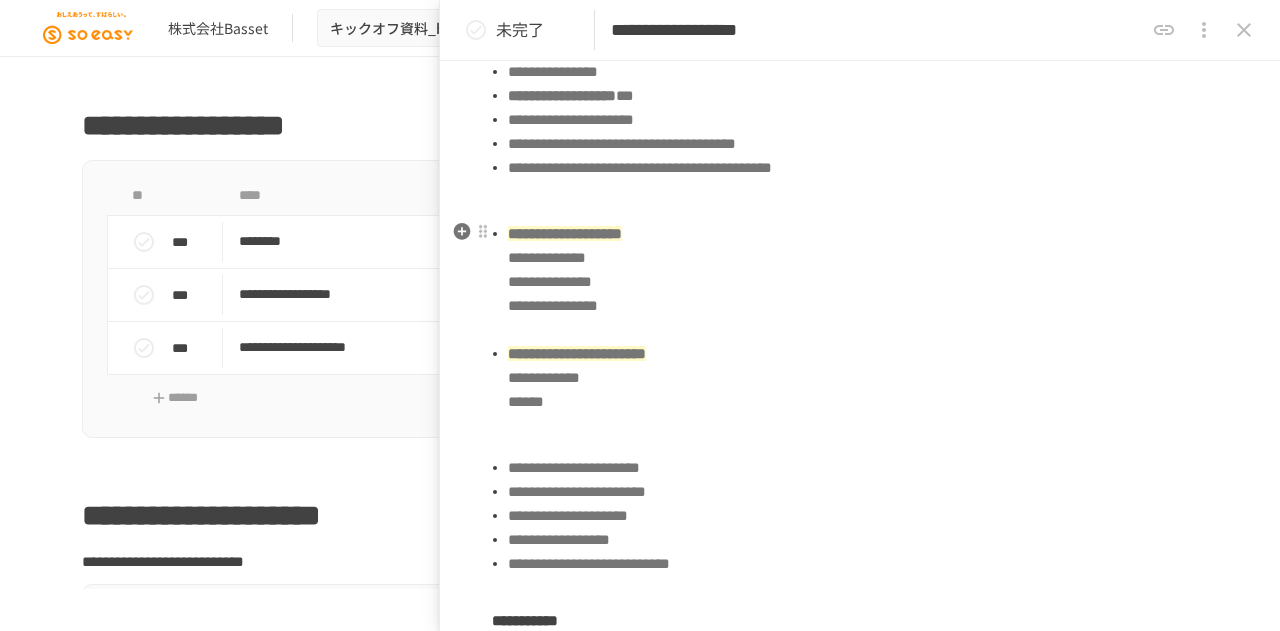 click on "**********" at bounding box center [868, 378] 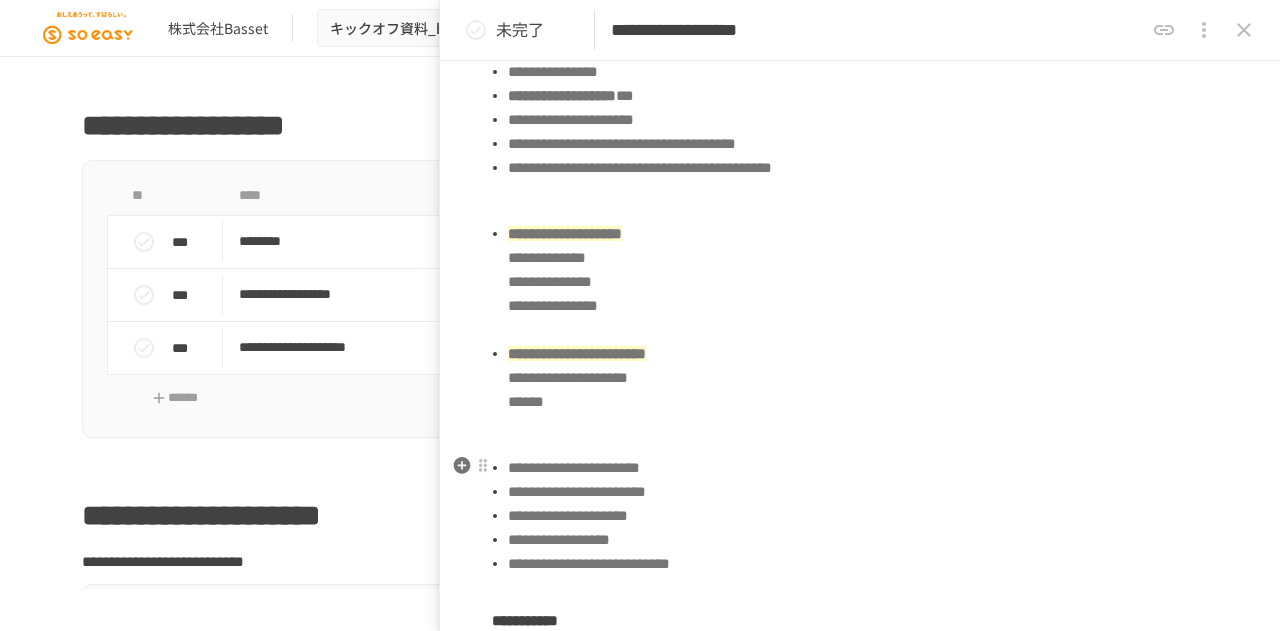 click on "**********" at bounding box center [868, 468] 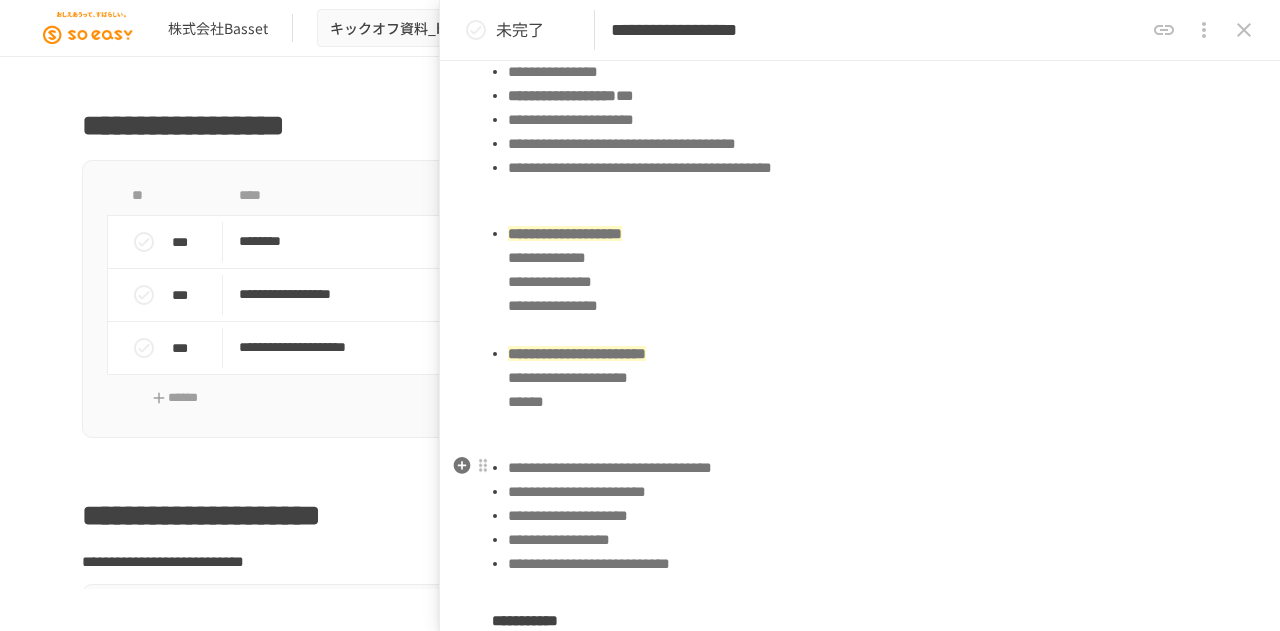 click on "**********" at bounding box center (868, 492) 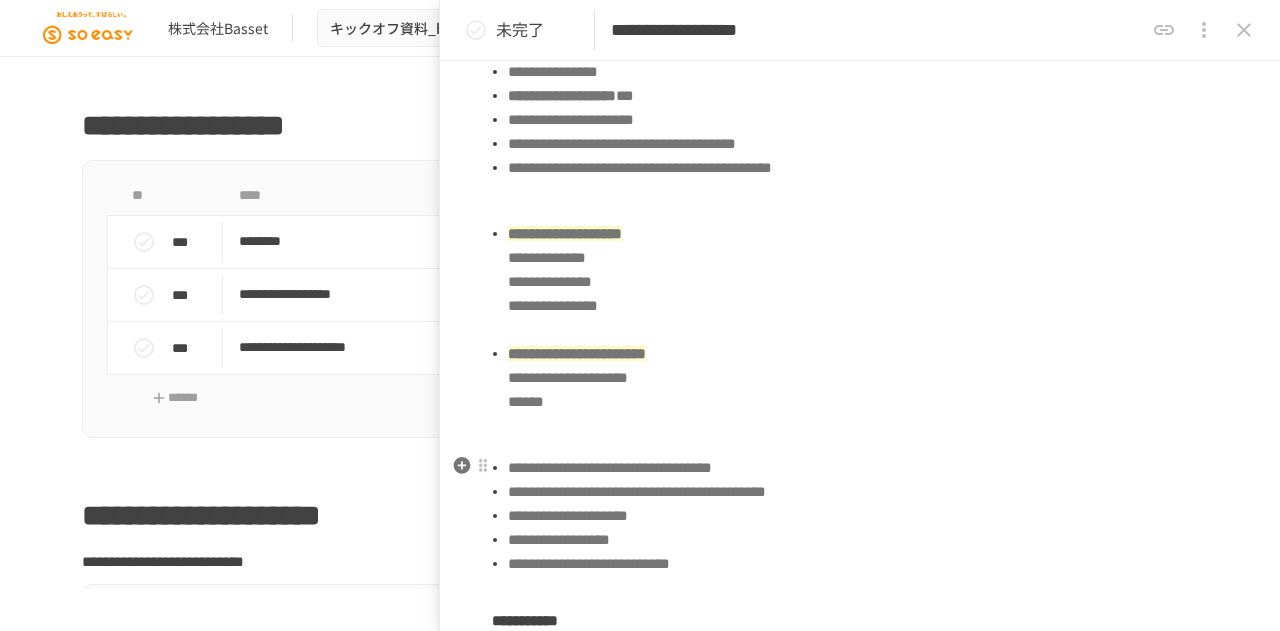 click on "**********" at bounding box center [868, 516] 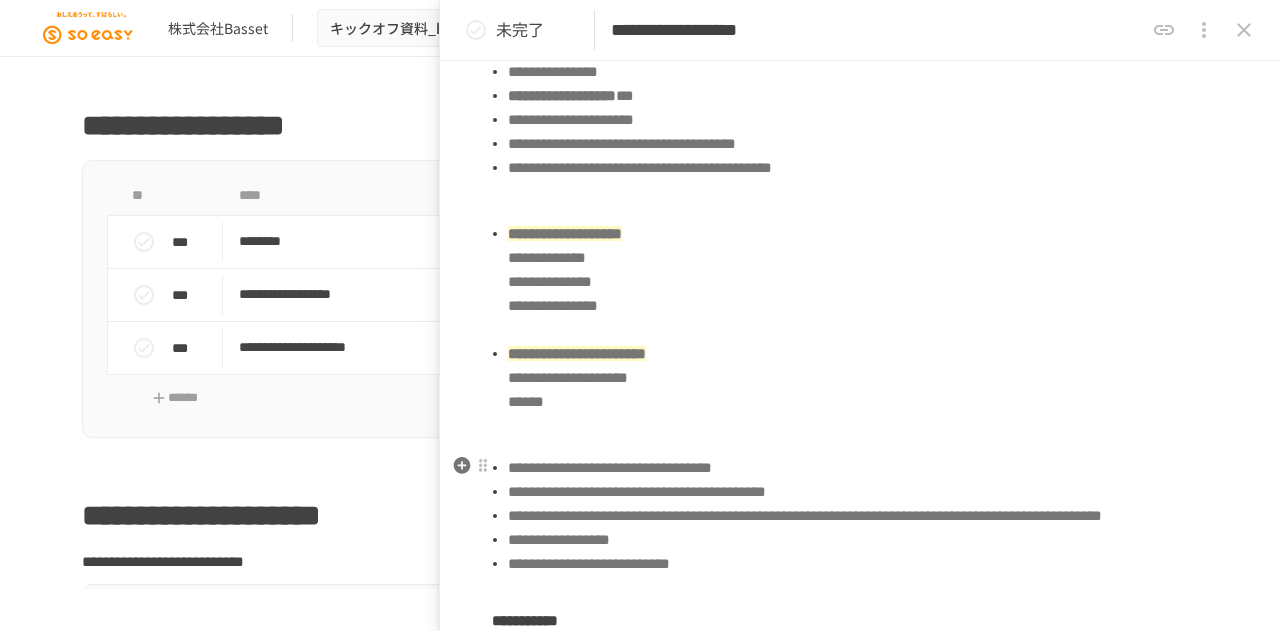 click on "**********" at bounding box center [805, 515] 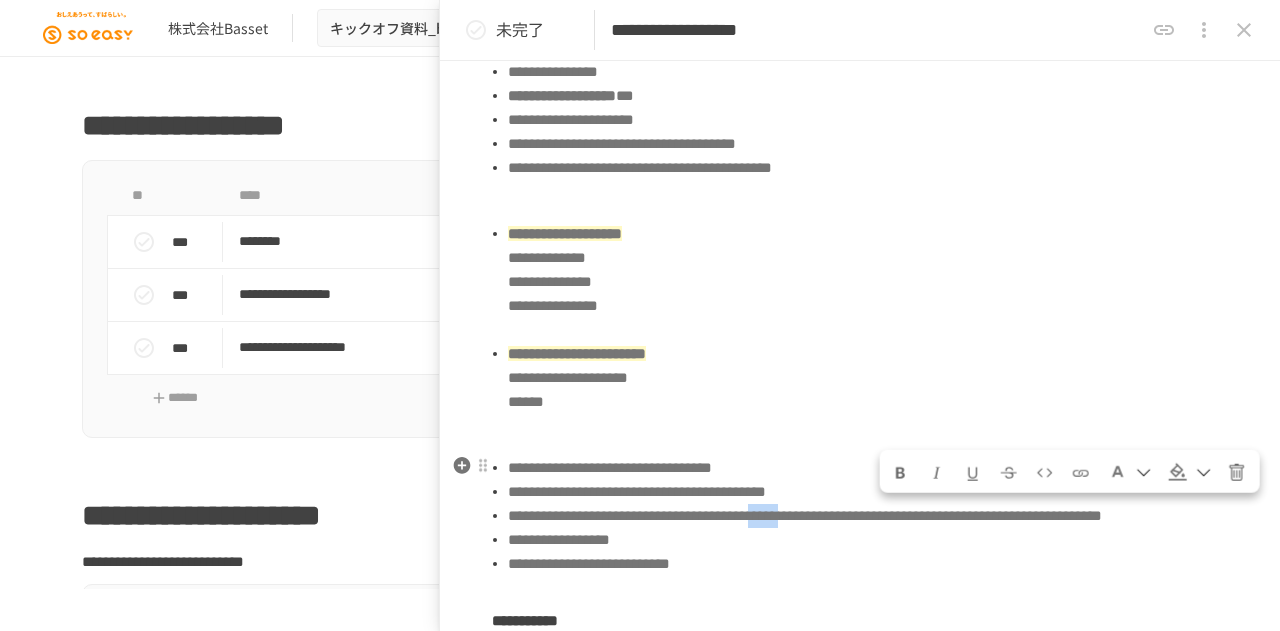 click on "**********" at bounding box center [805, 515] 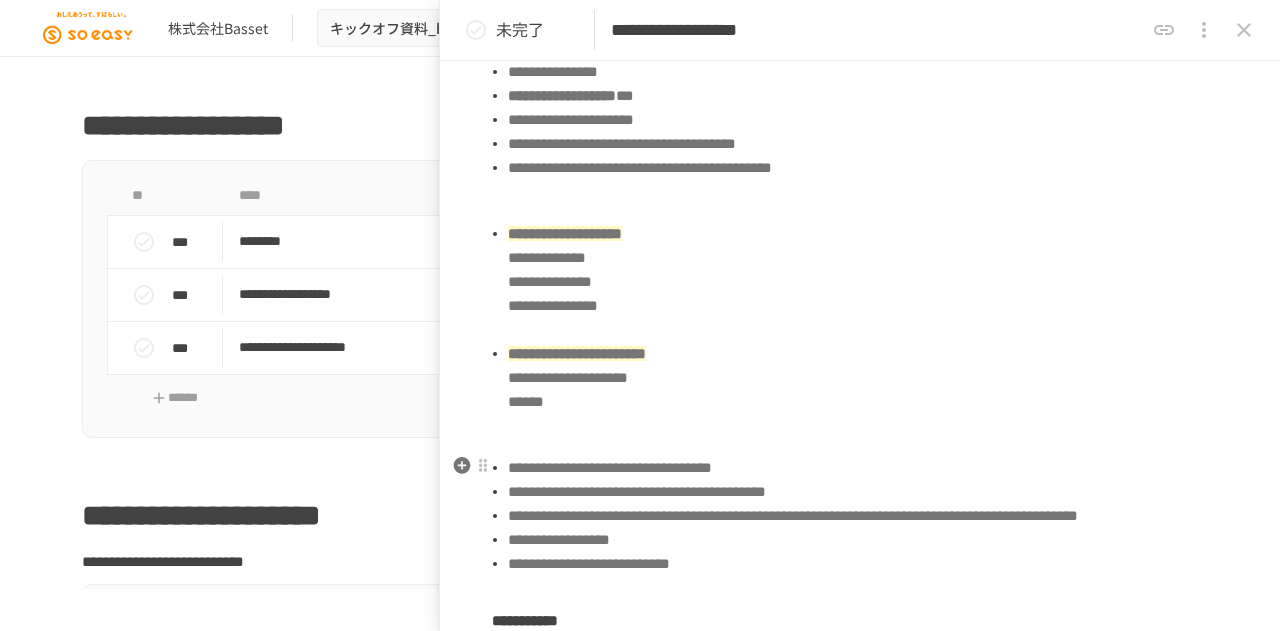 click on "**********" at bounding box center (793, 515) 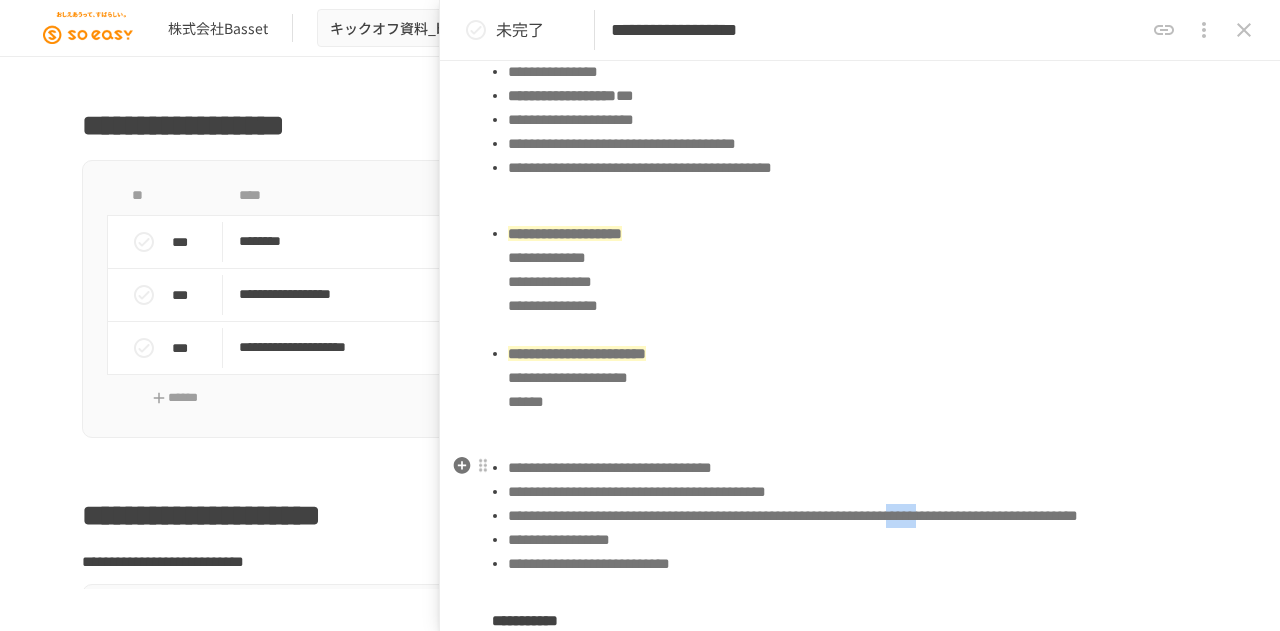 click on "**********" at bounding box center (793, 515) 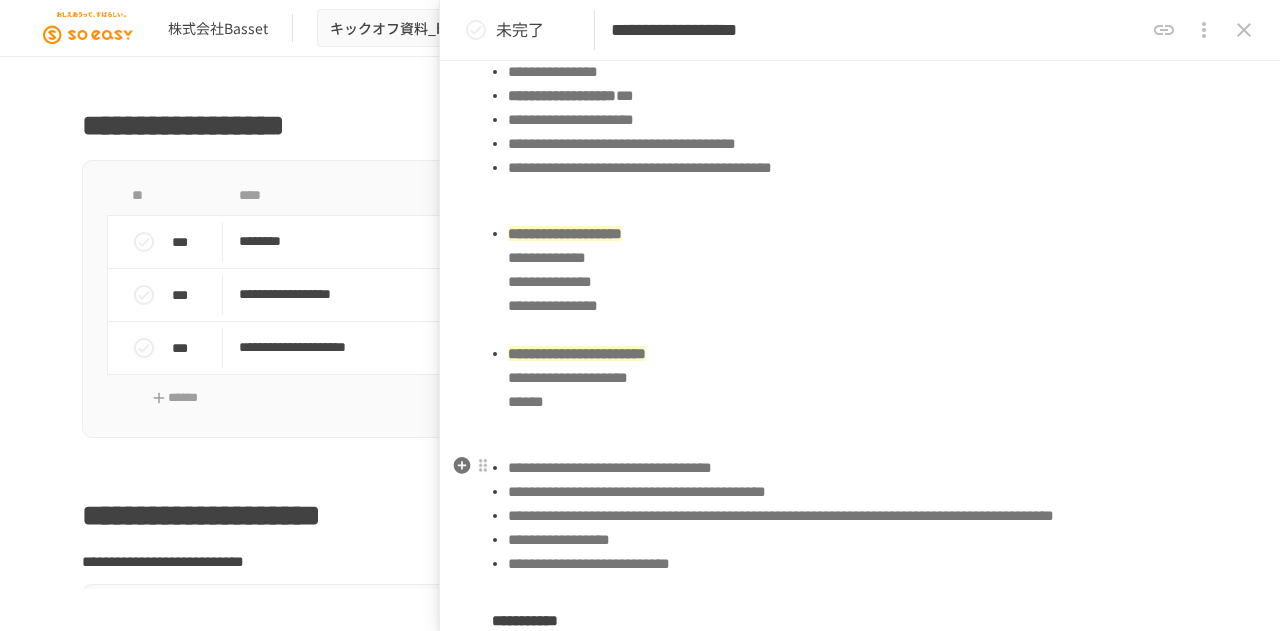 click on "**********" at bounding box center (868, 564) 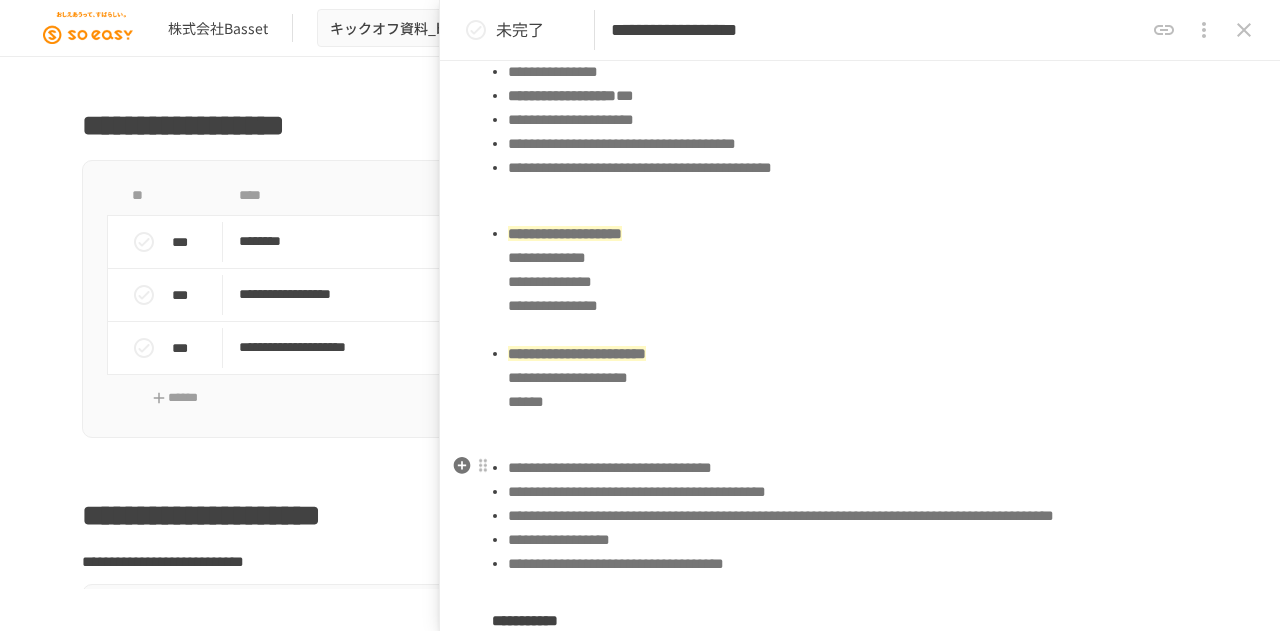 click on "**********" at bounding box center [616, 563] 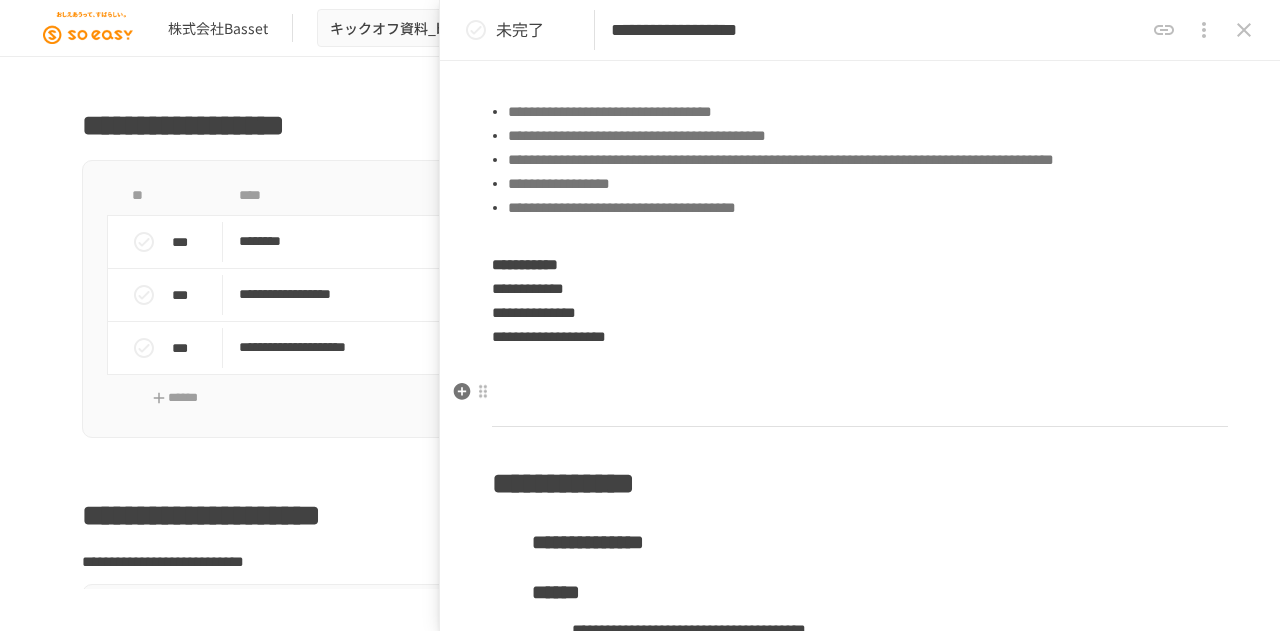 scroll, scrollTop: 1400, scrollLeft: 0, axis: vertical 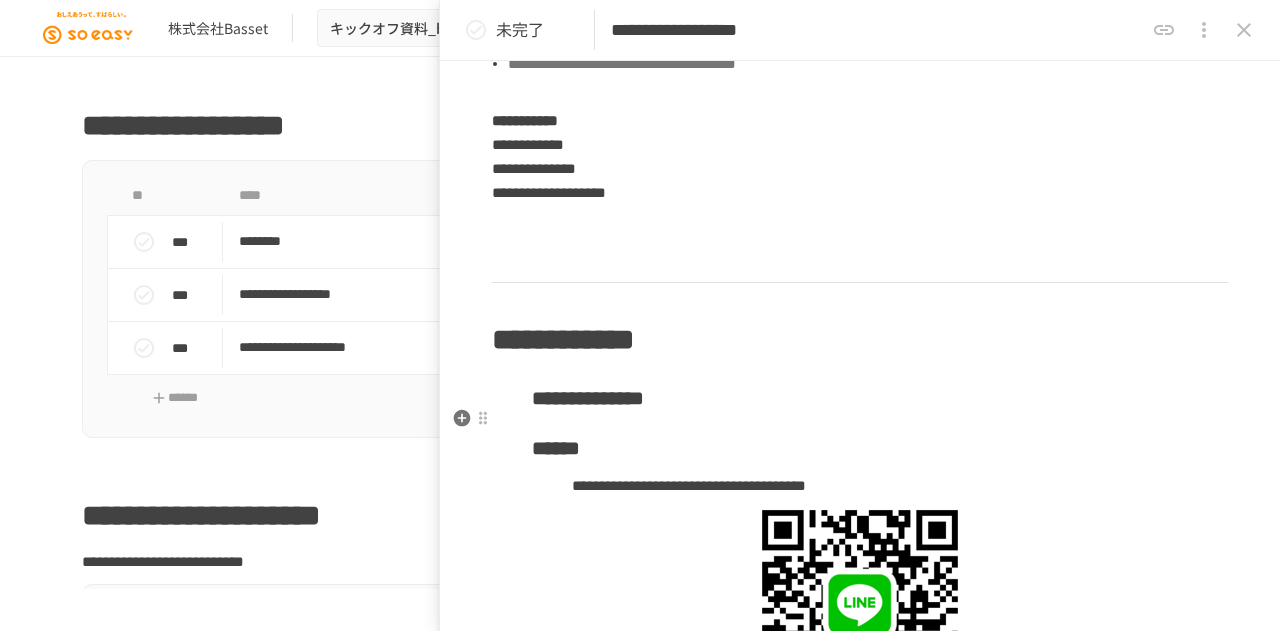 click on "**********" at bounding box center [860, 398] 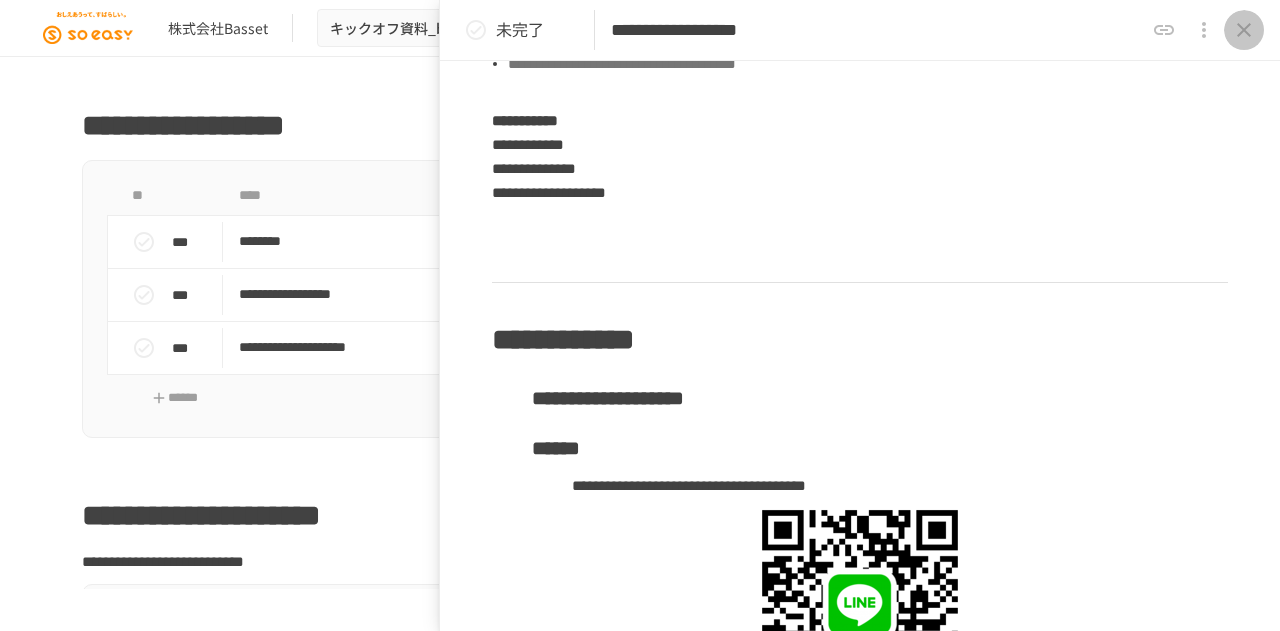 click 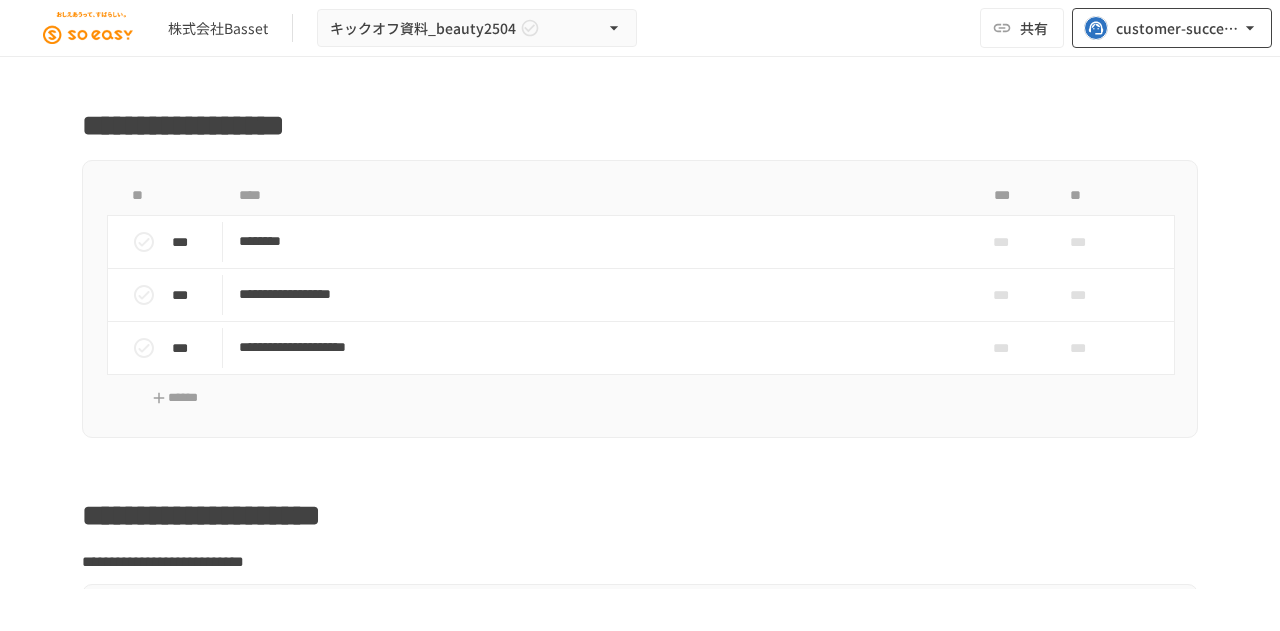 scroll, scrollTop: 109, scrollLeft: 0, axis: vertical 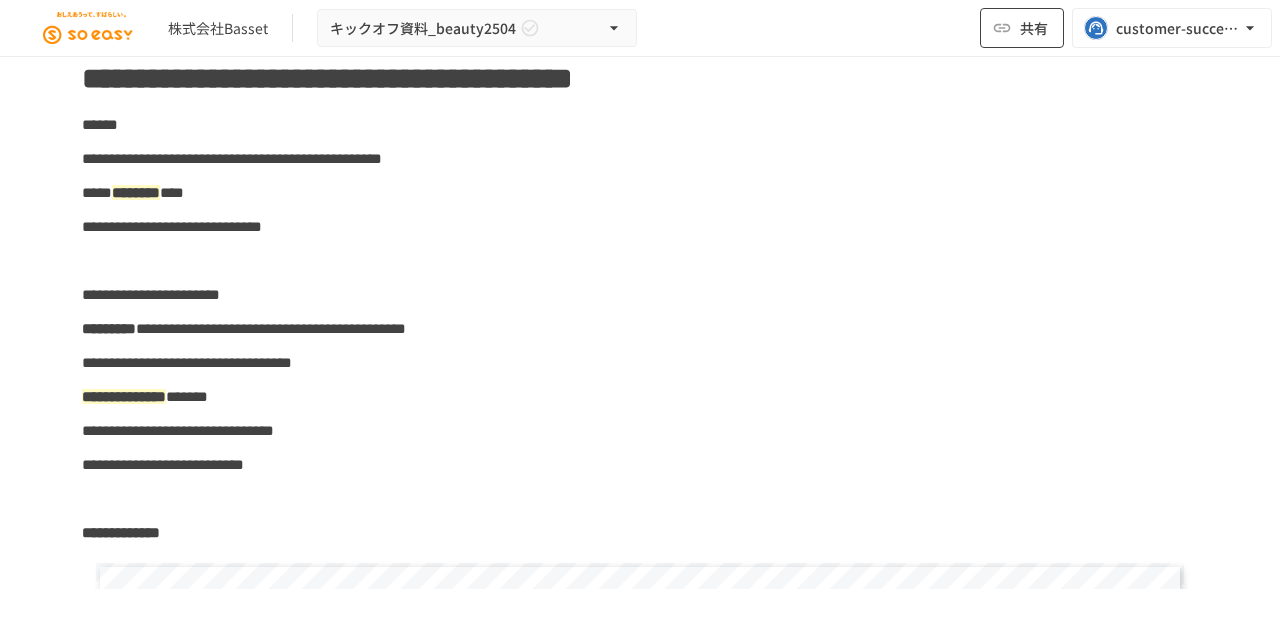 click on "共有" at bounding box center [1022, 28] 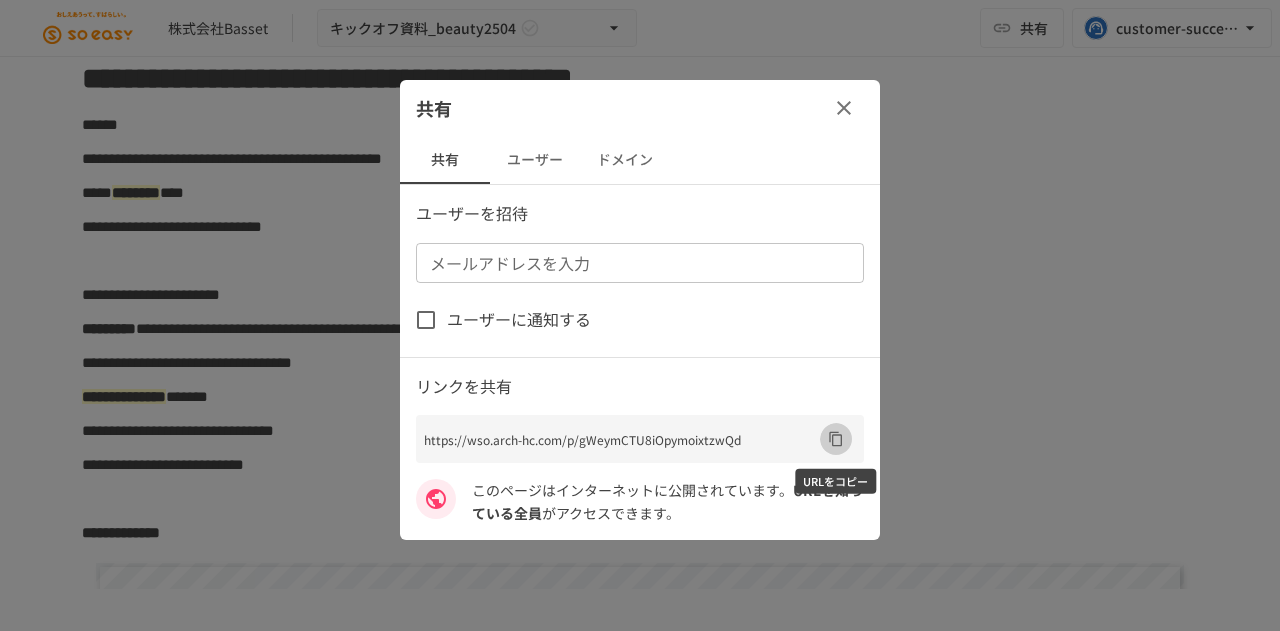 click 